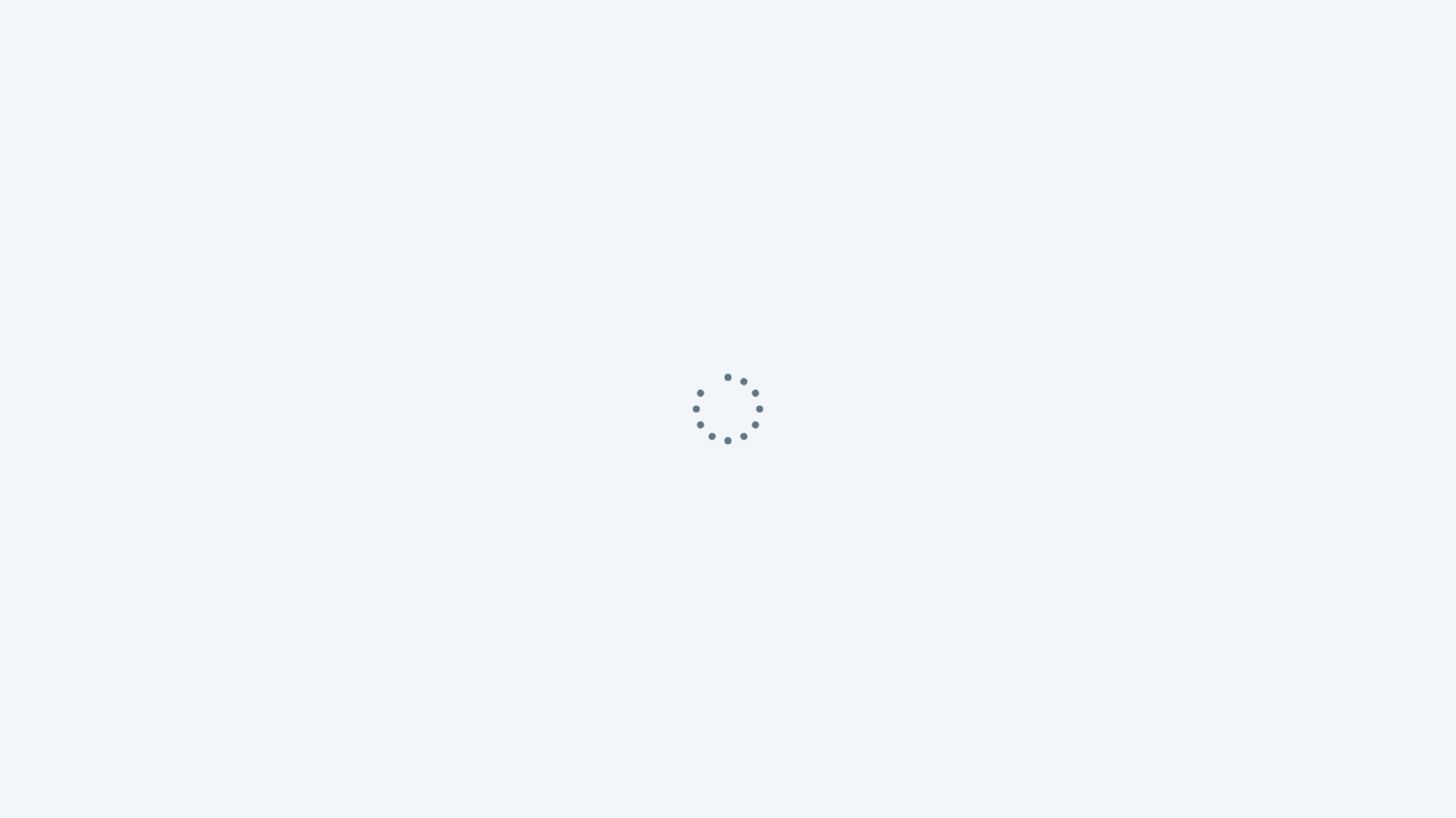 scroll, scrollTop: 0, scrollLeft: 0, axis: both 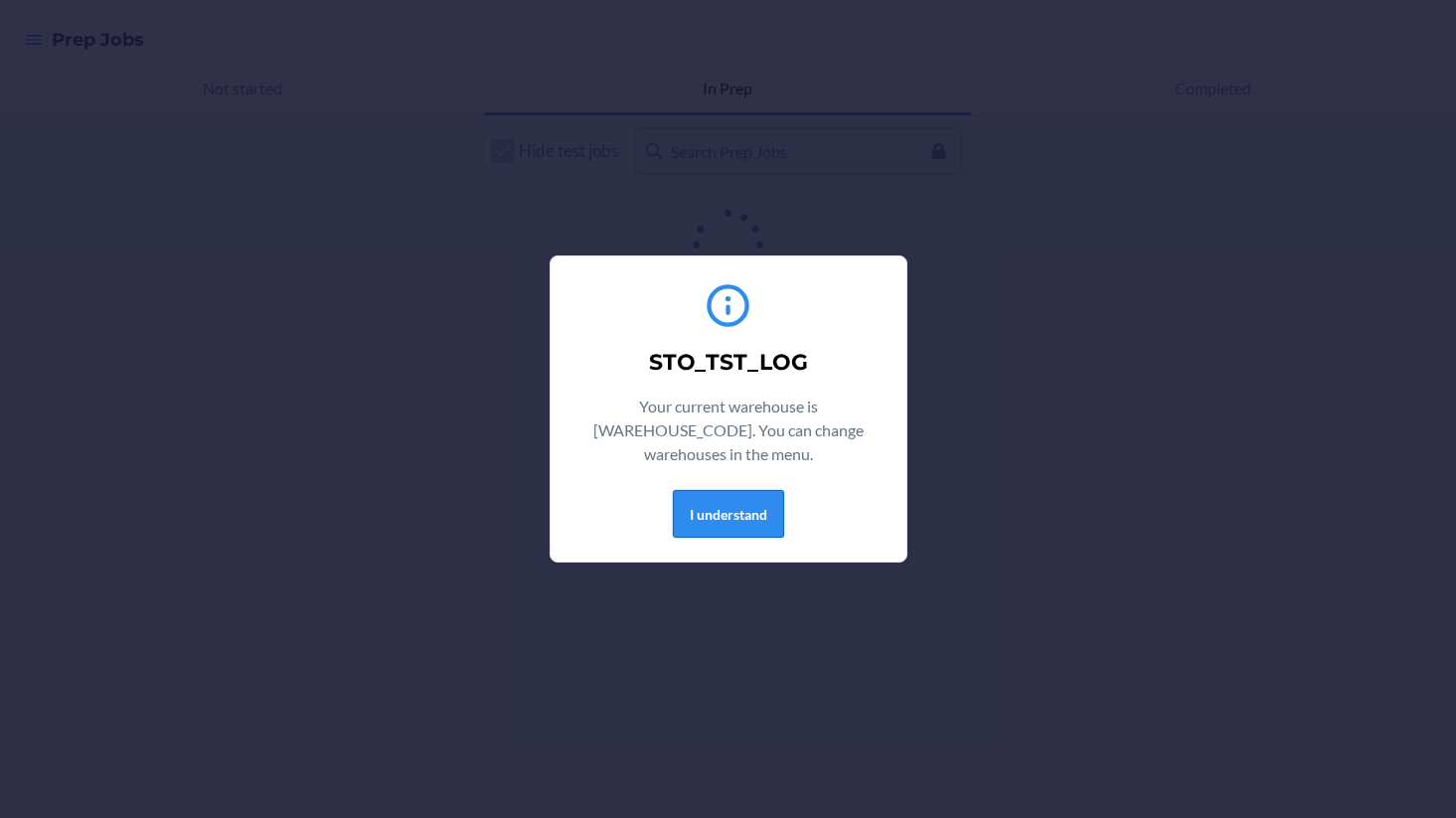 click on "I understand" at bounding box center [728, 514] 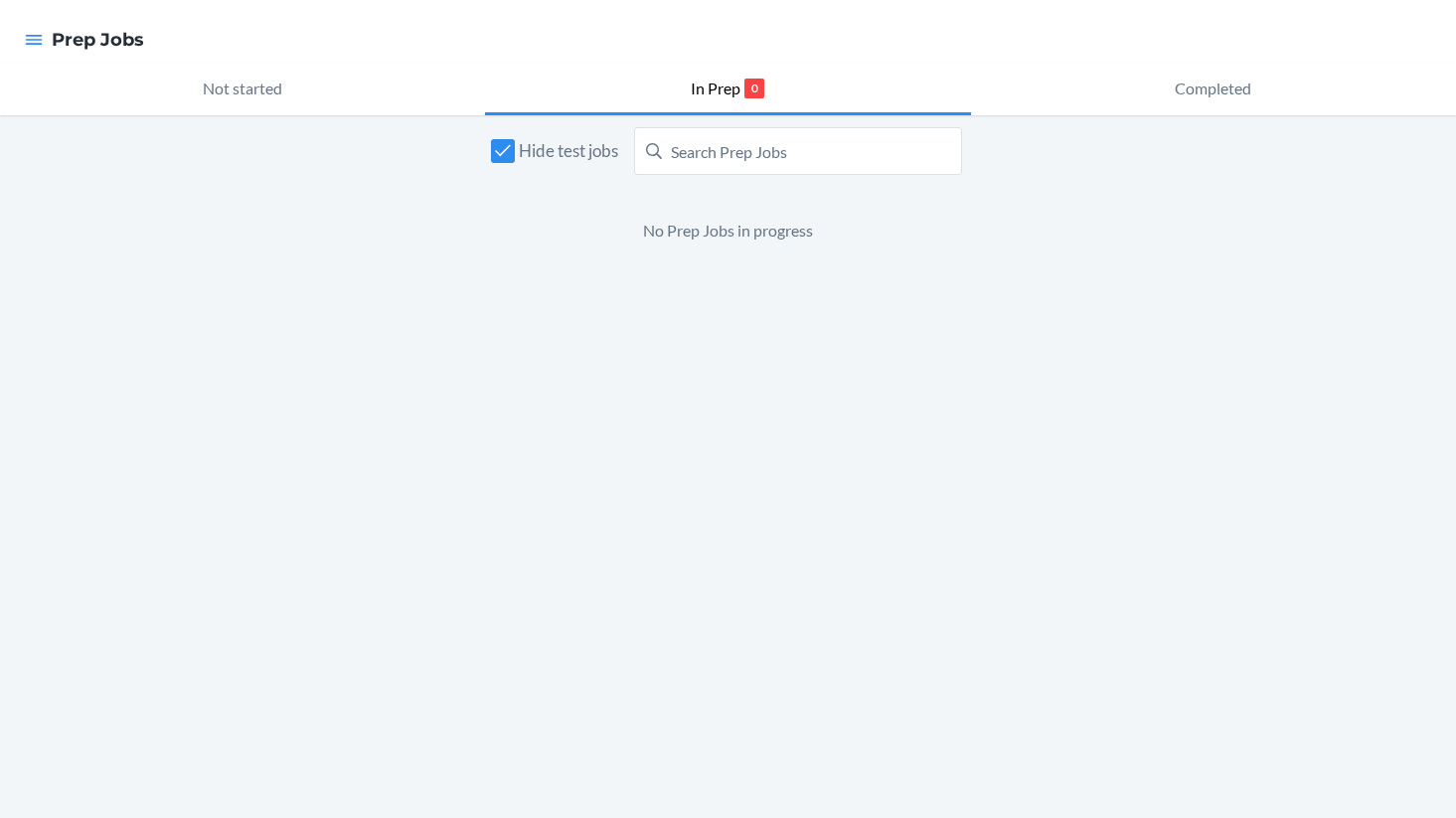 click on "Hide test jobs" at bounding box center (568, 151) 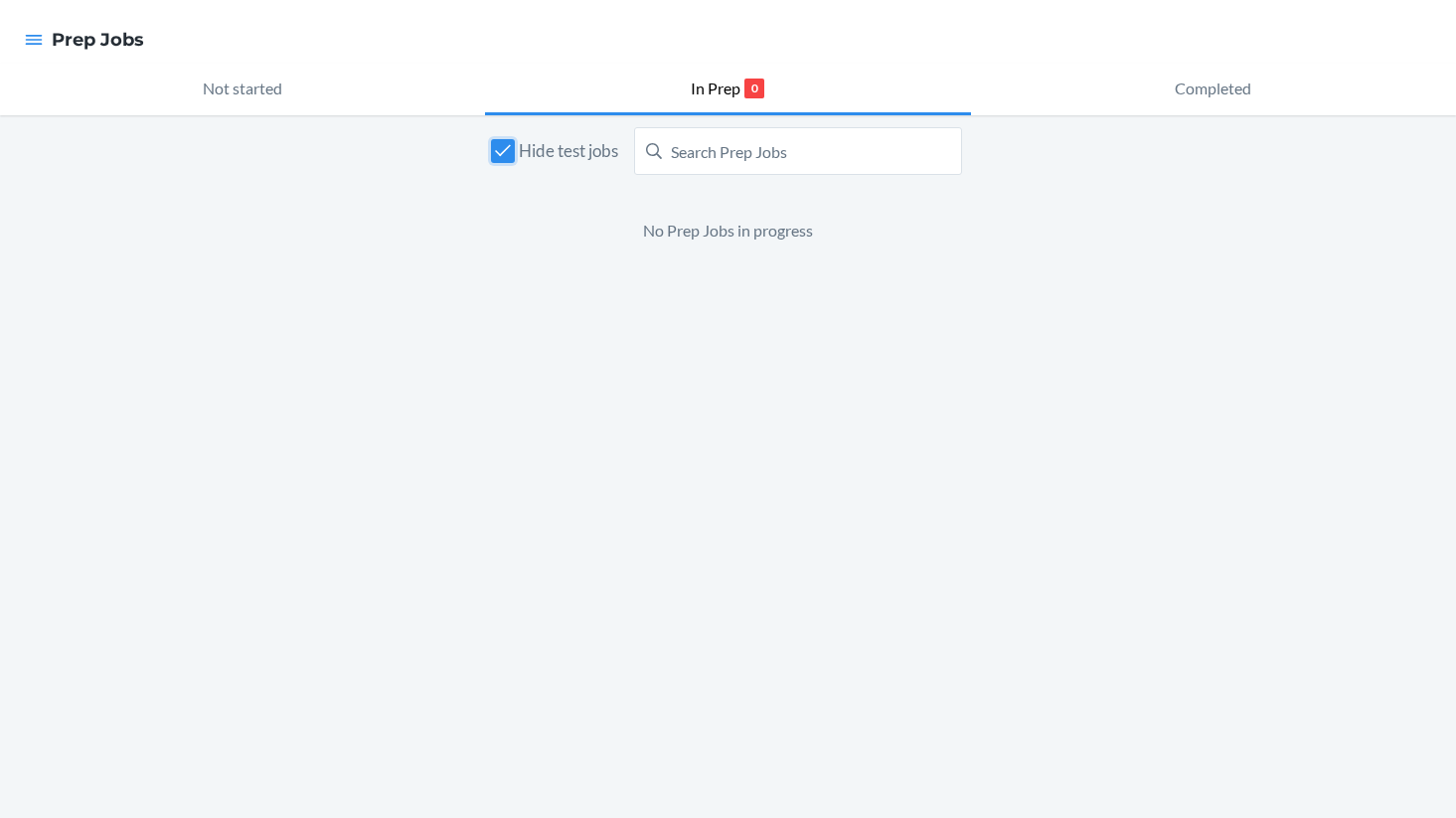 click on "Hide test jobs" at bounding box center [503, 151] 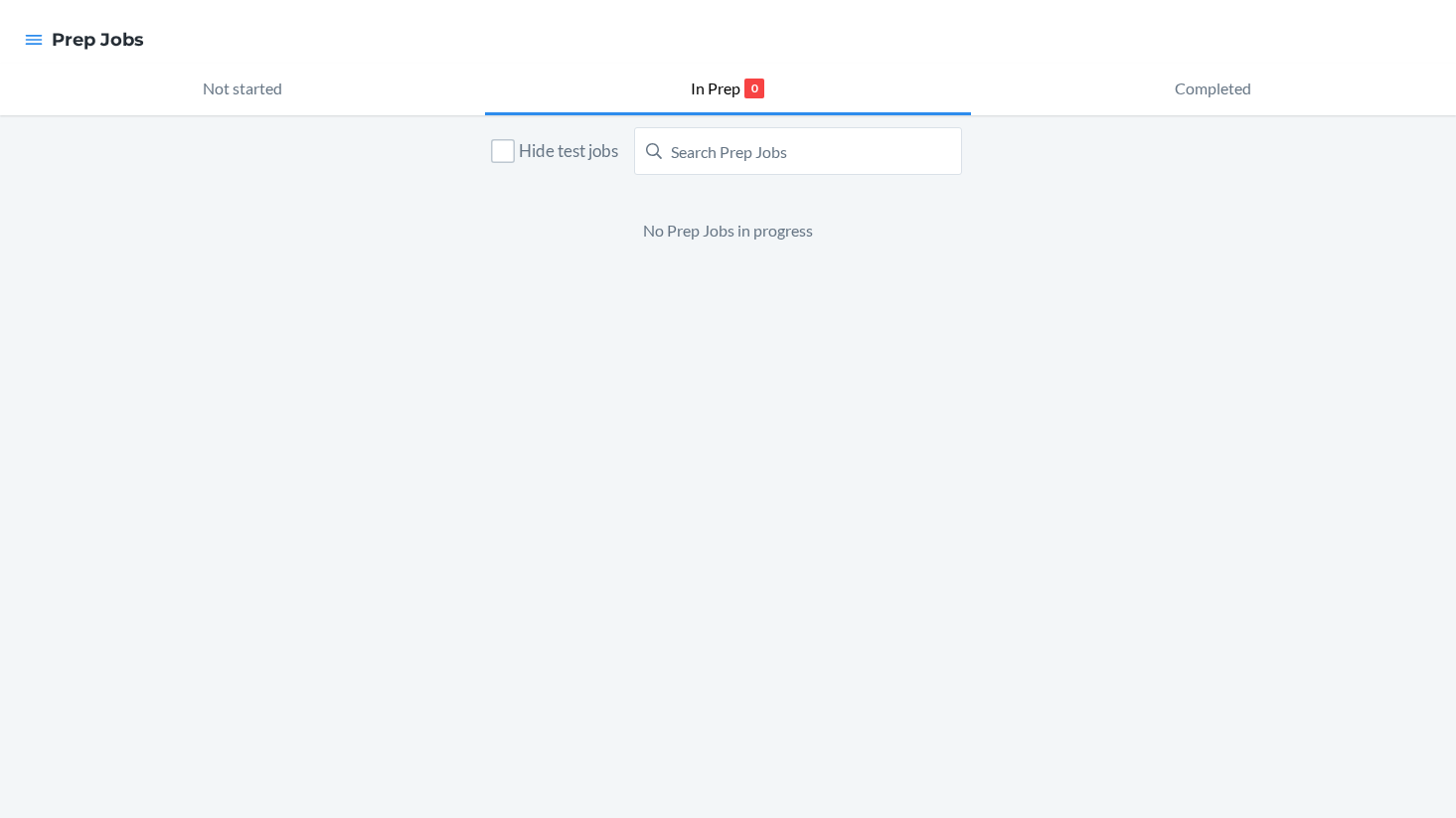 checkbox on "false" 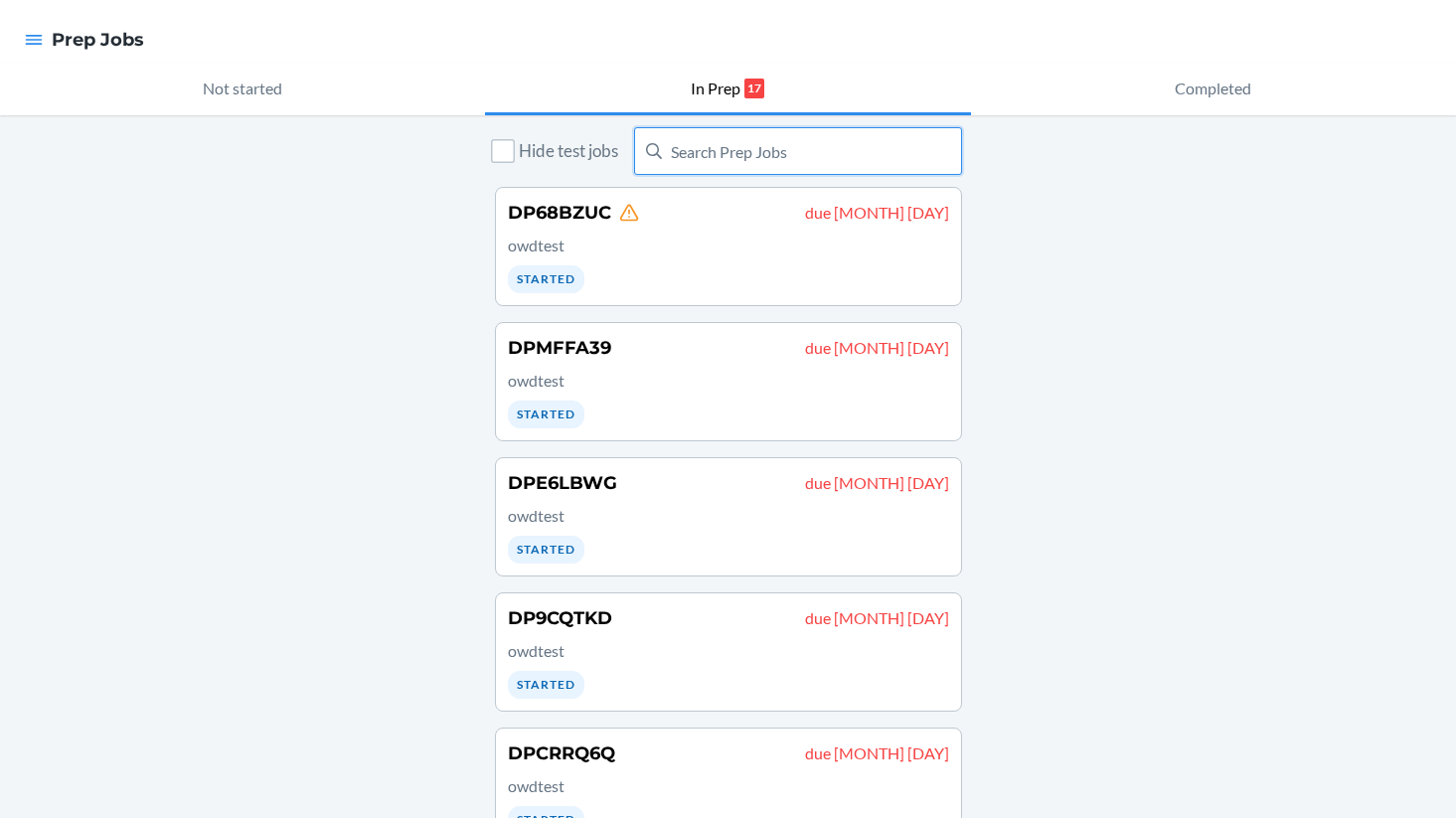 click at bounding box center [798, 151] 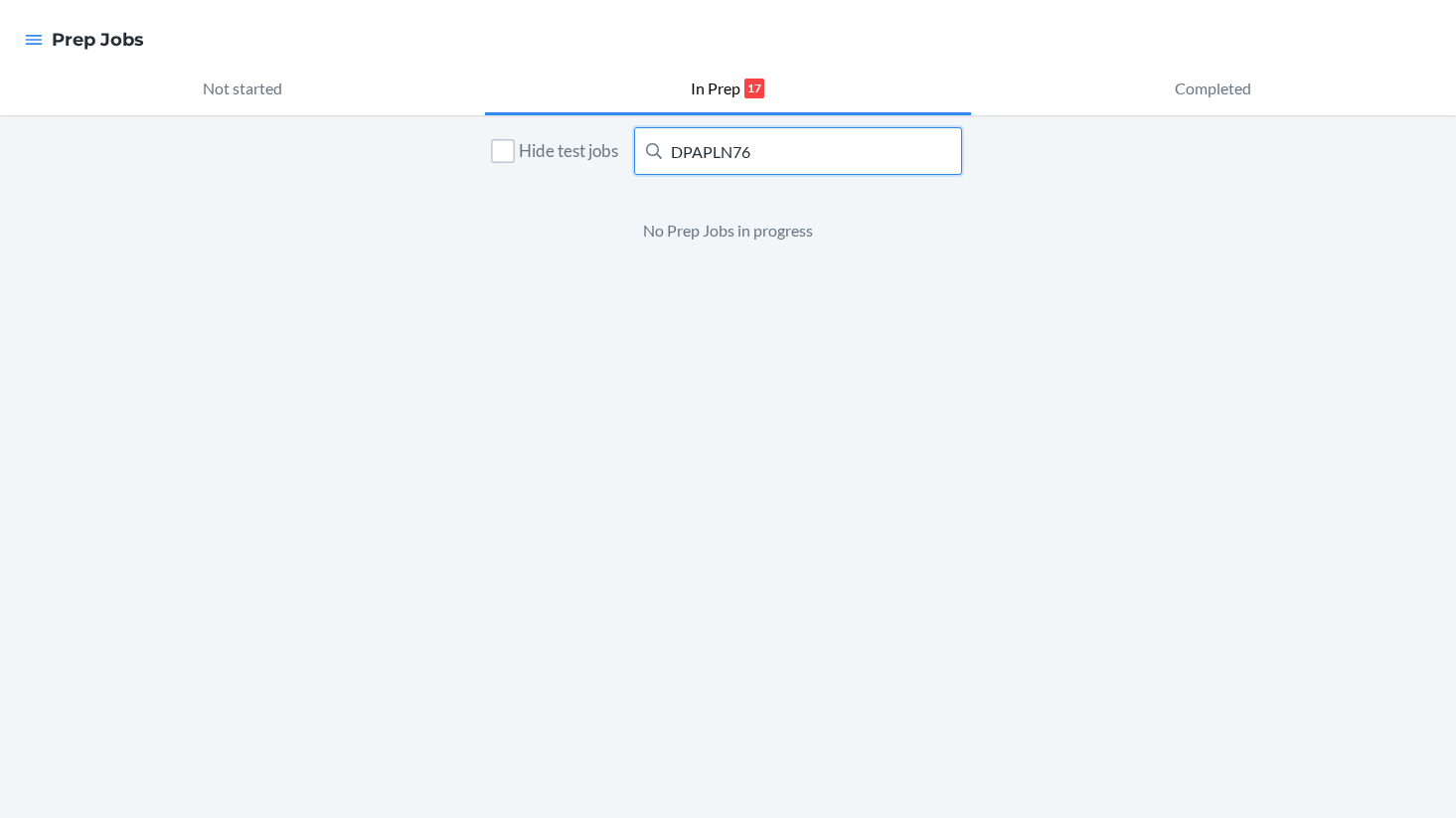 type on "DPAPLN76" 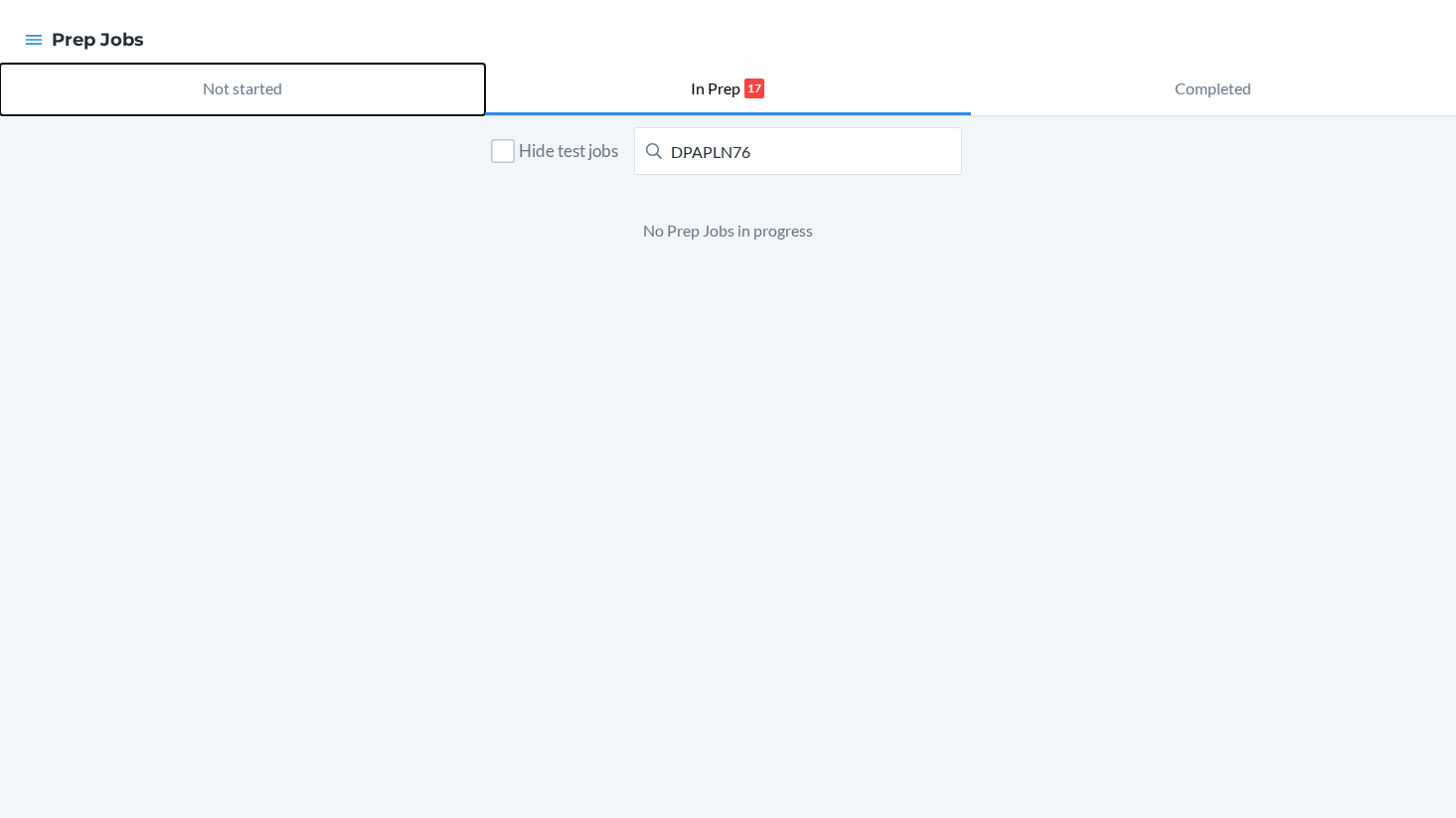 click on "Not started" at bounding box center (243, 89) 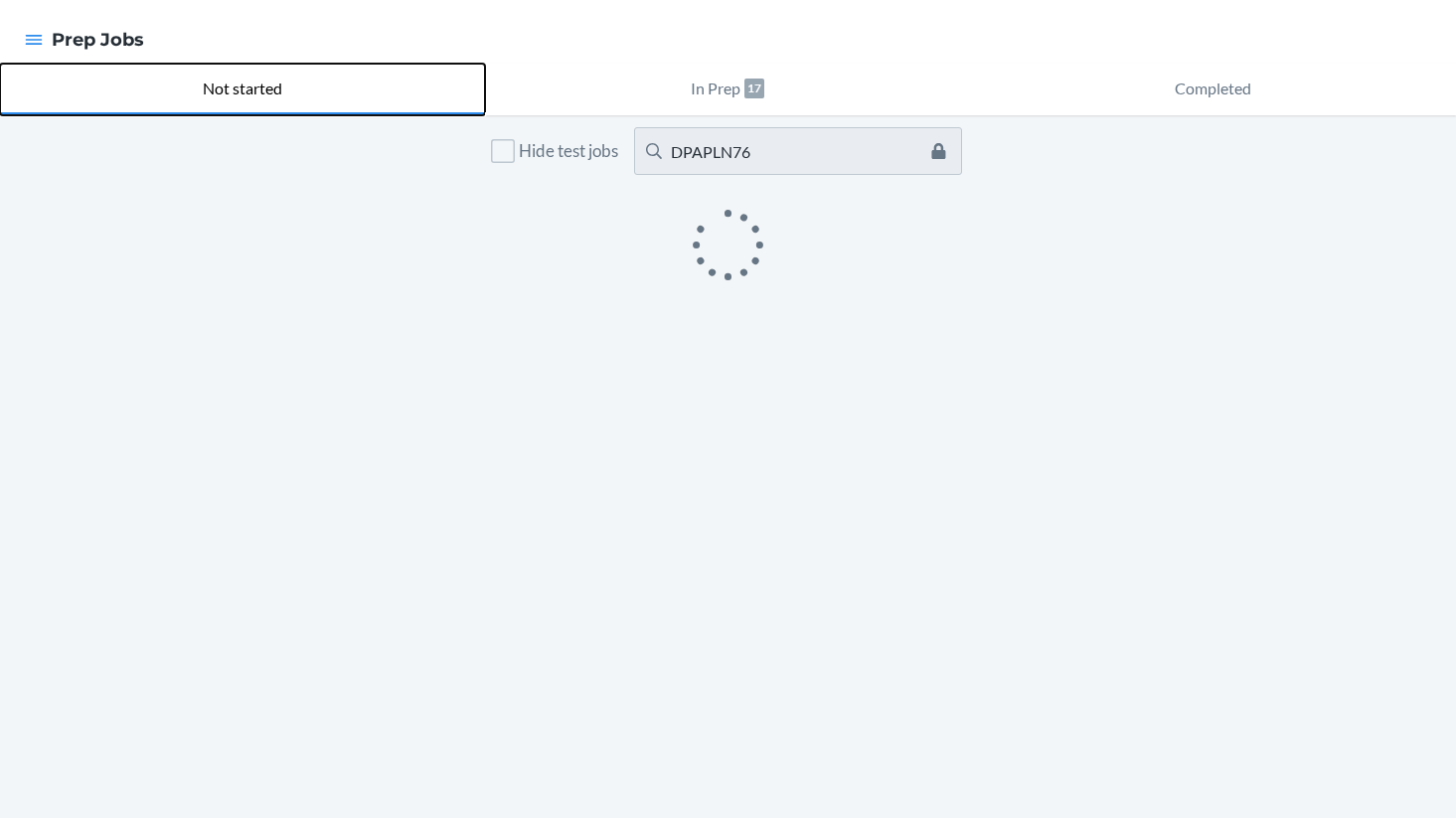 type 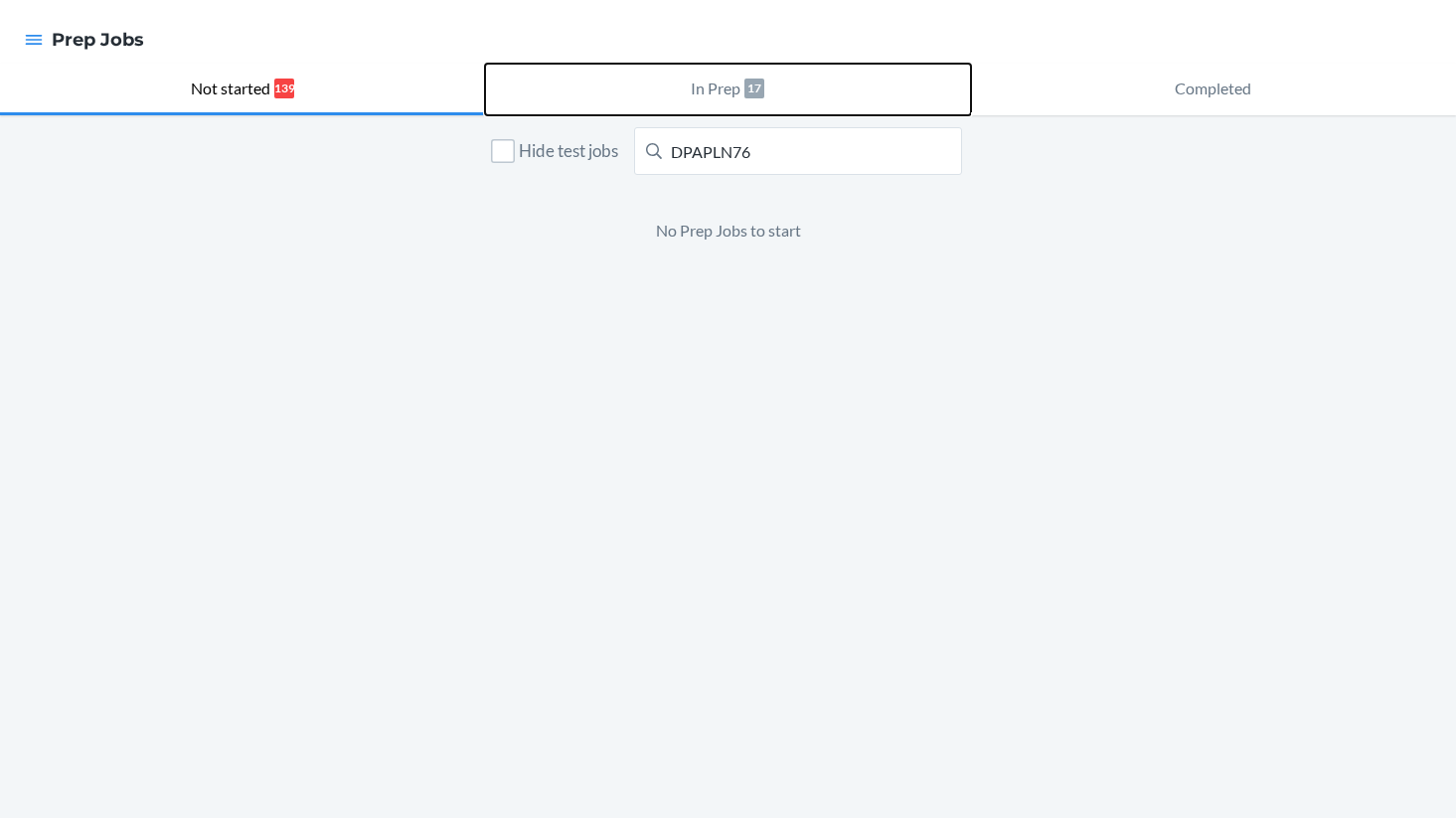 click on "In Prep 17" at bounding box center [728, 89] 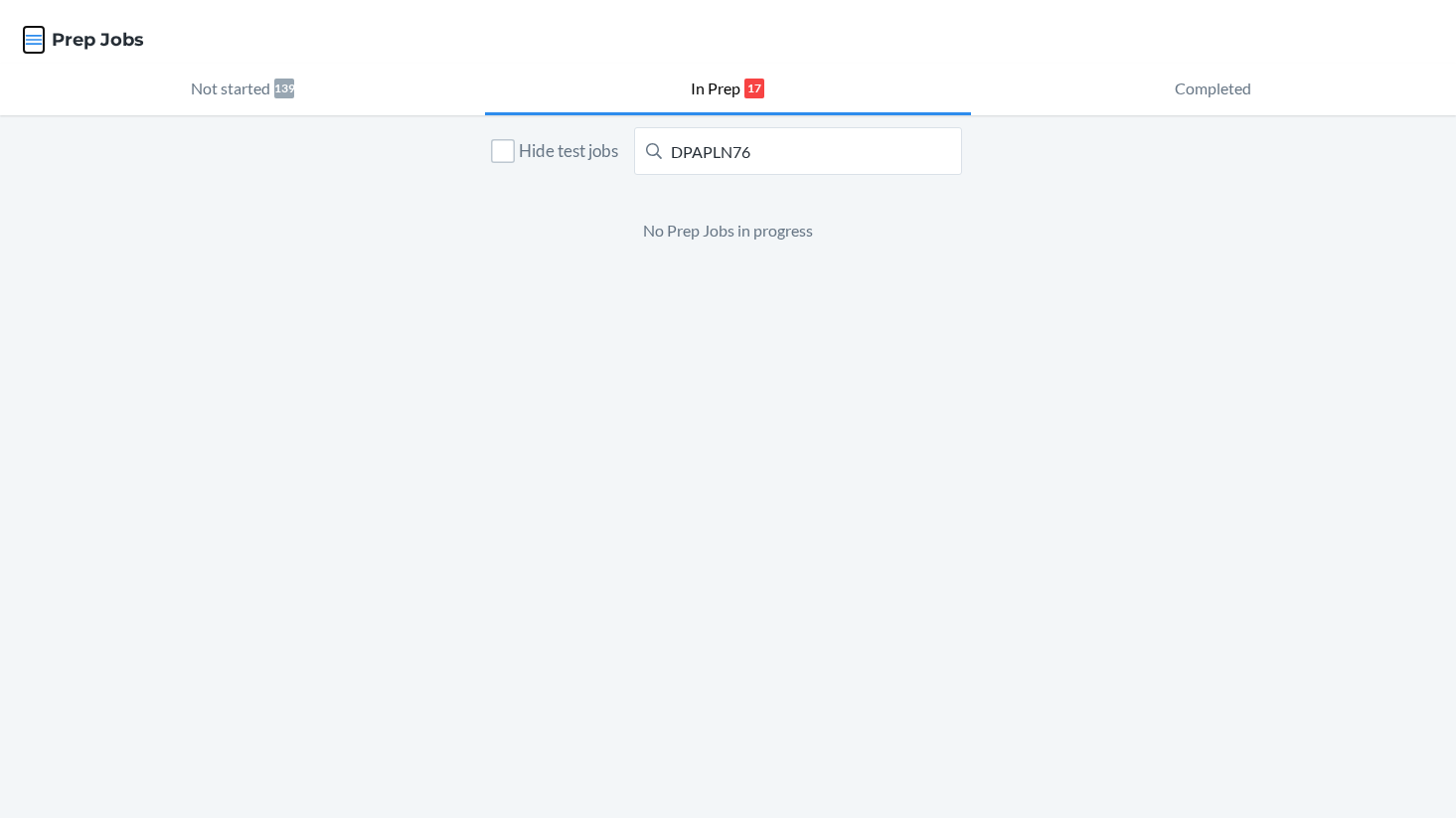 click 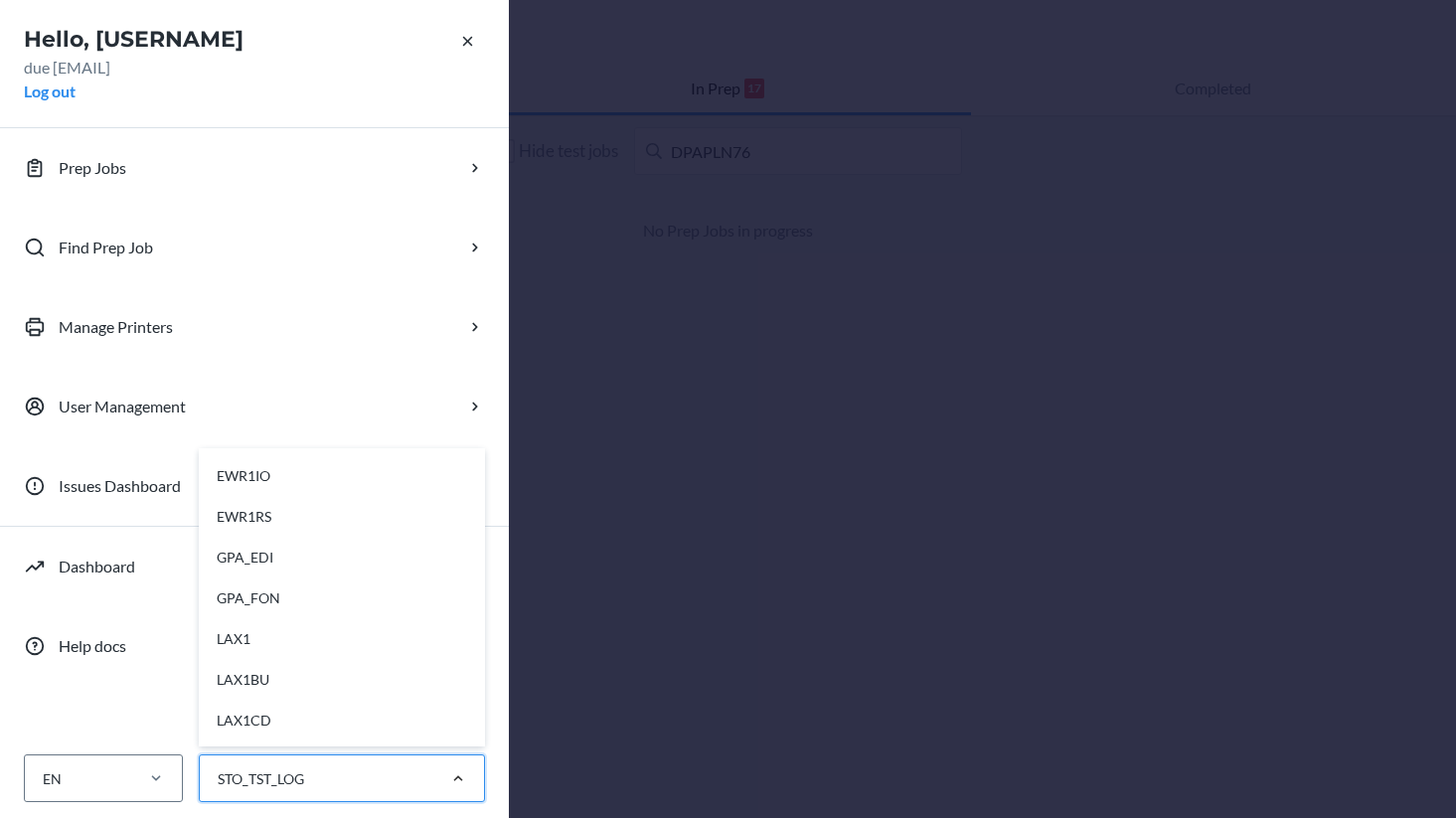 scroll, scrollTop: 363, scrollLeft: 0, axis: vertical 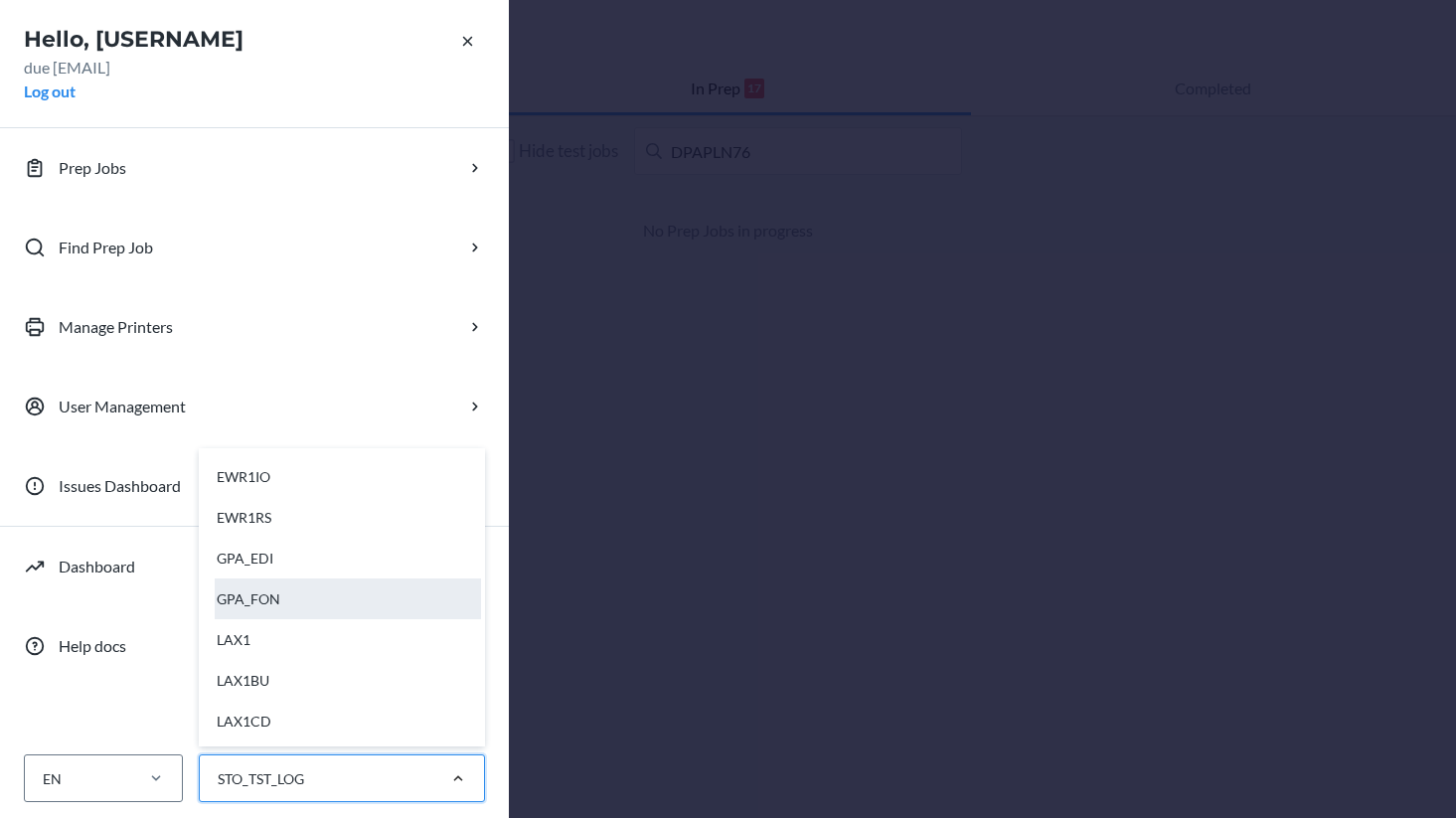 click on "GPA_FON" at bounding box center [348, 598] 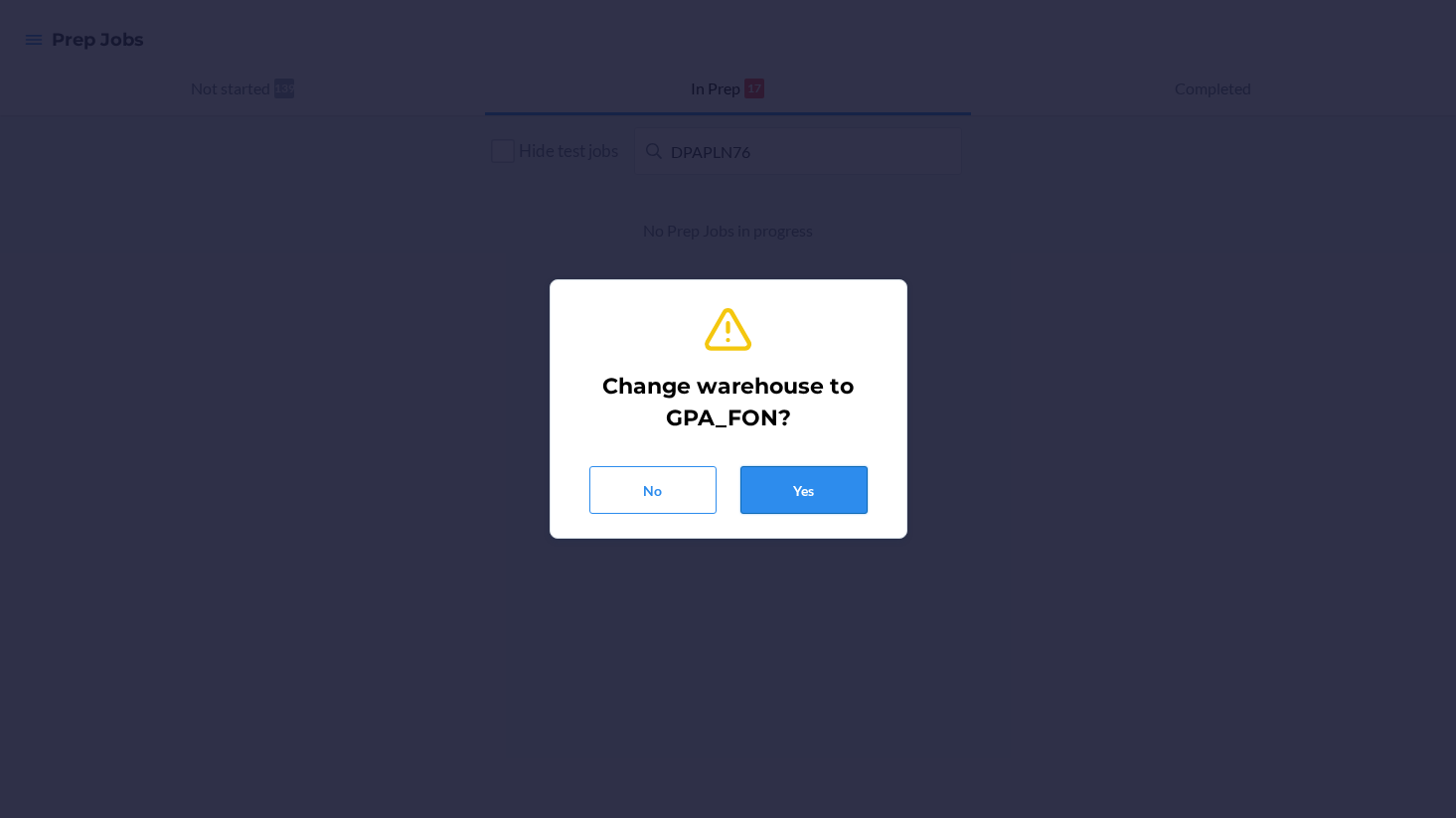 click on "Yes" at bounding box center [804, 490] 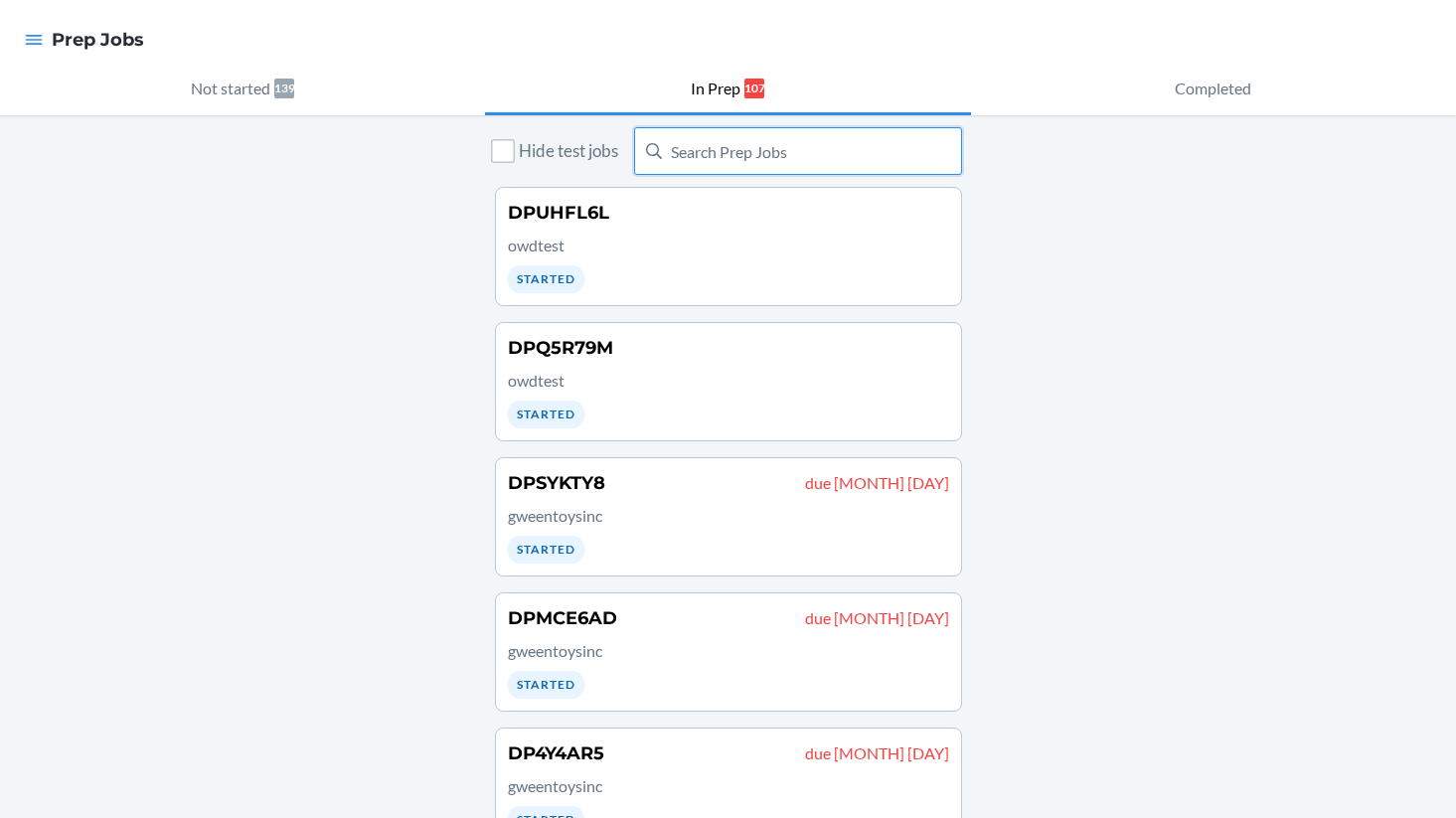 click at bounding box center [798, 151] 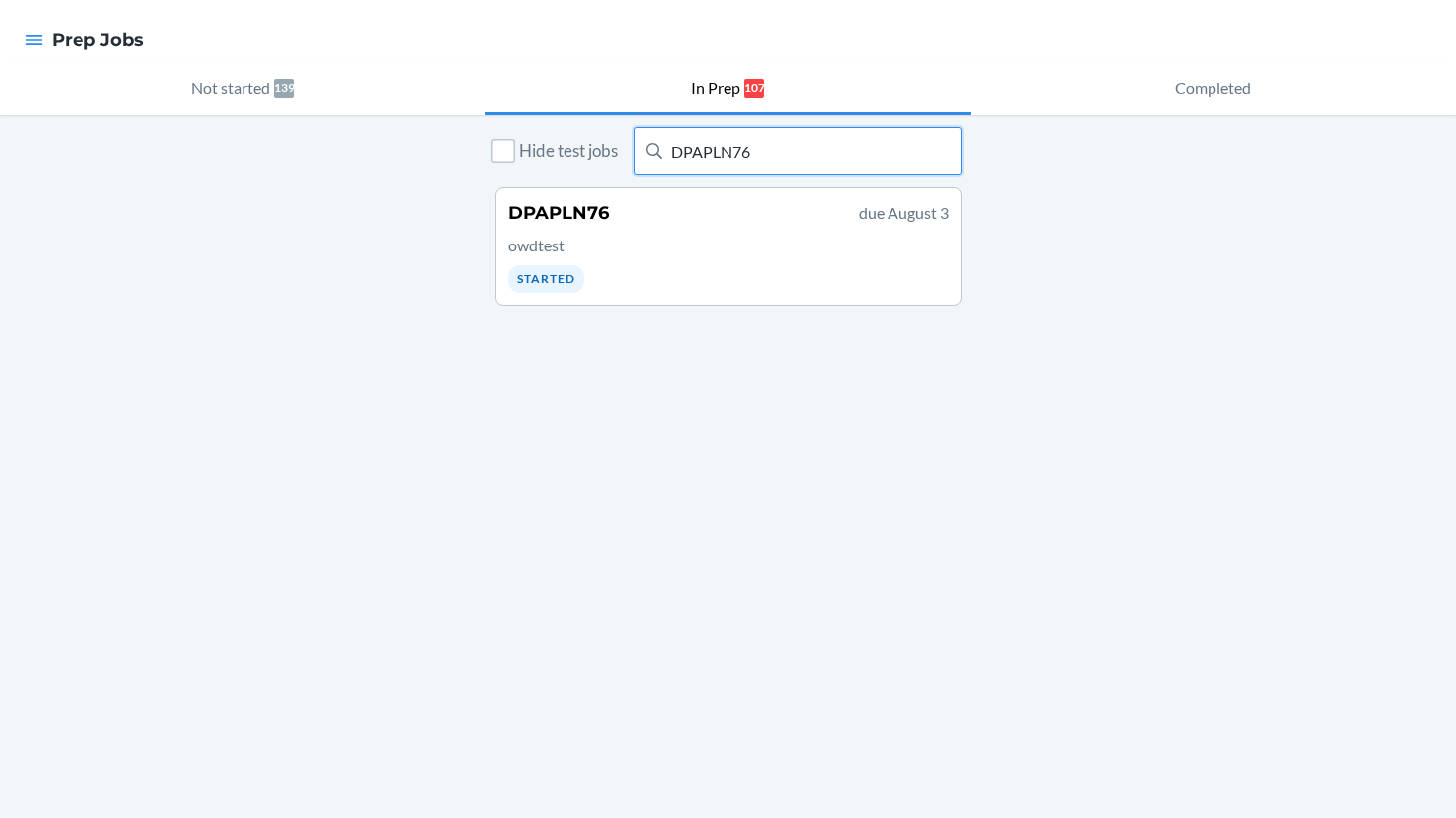type on "DPAPLN76" 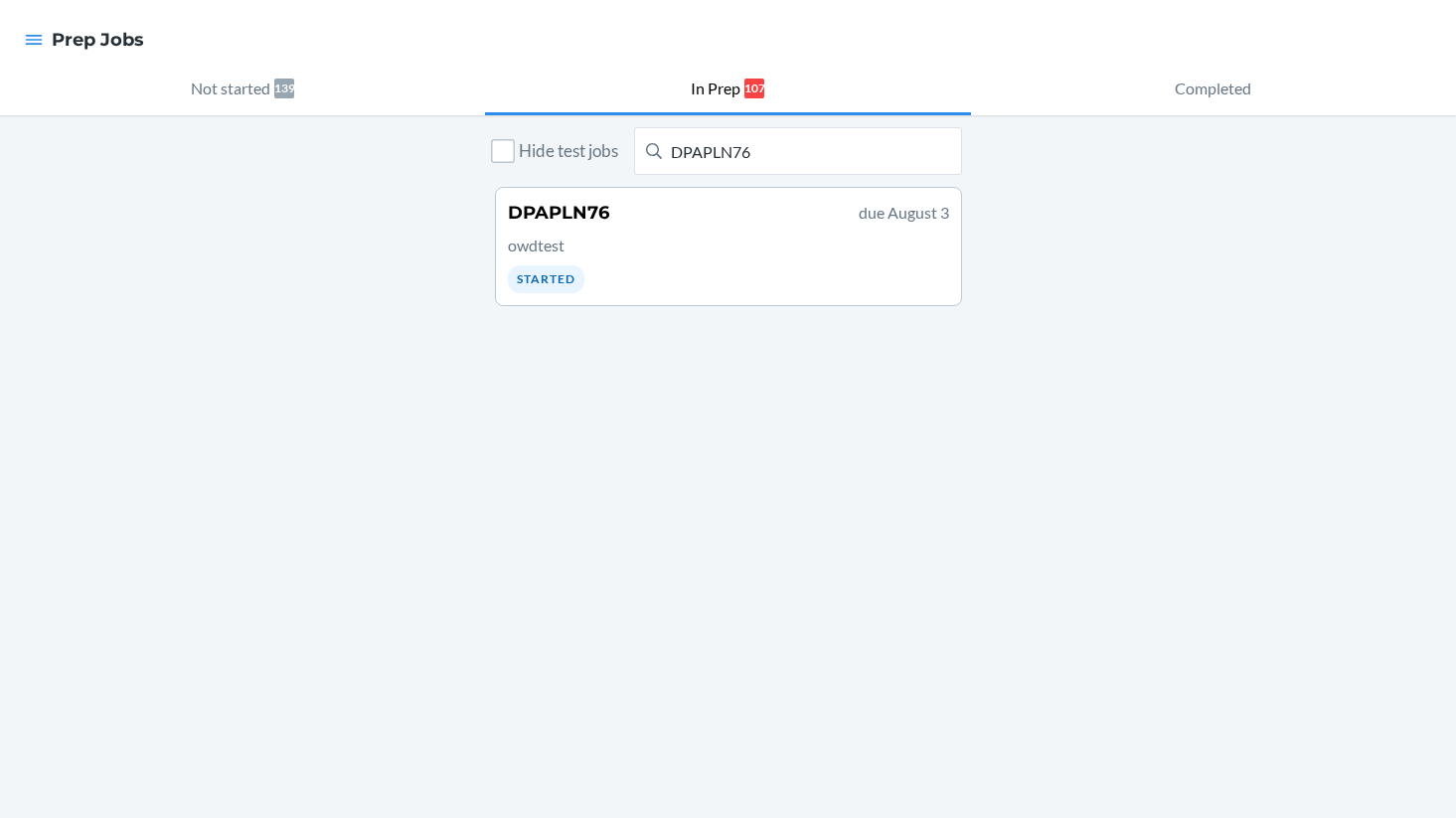 click on "owdtest" at bounding box center (728, 245) 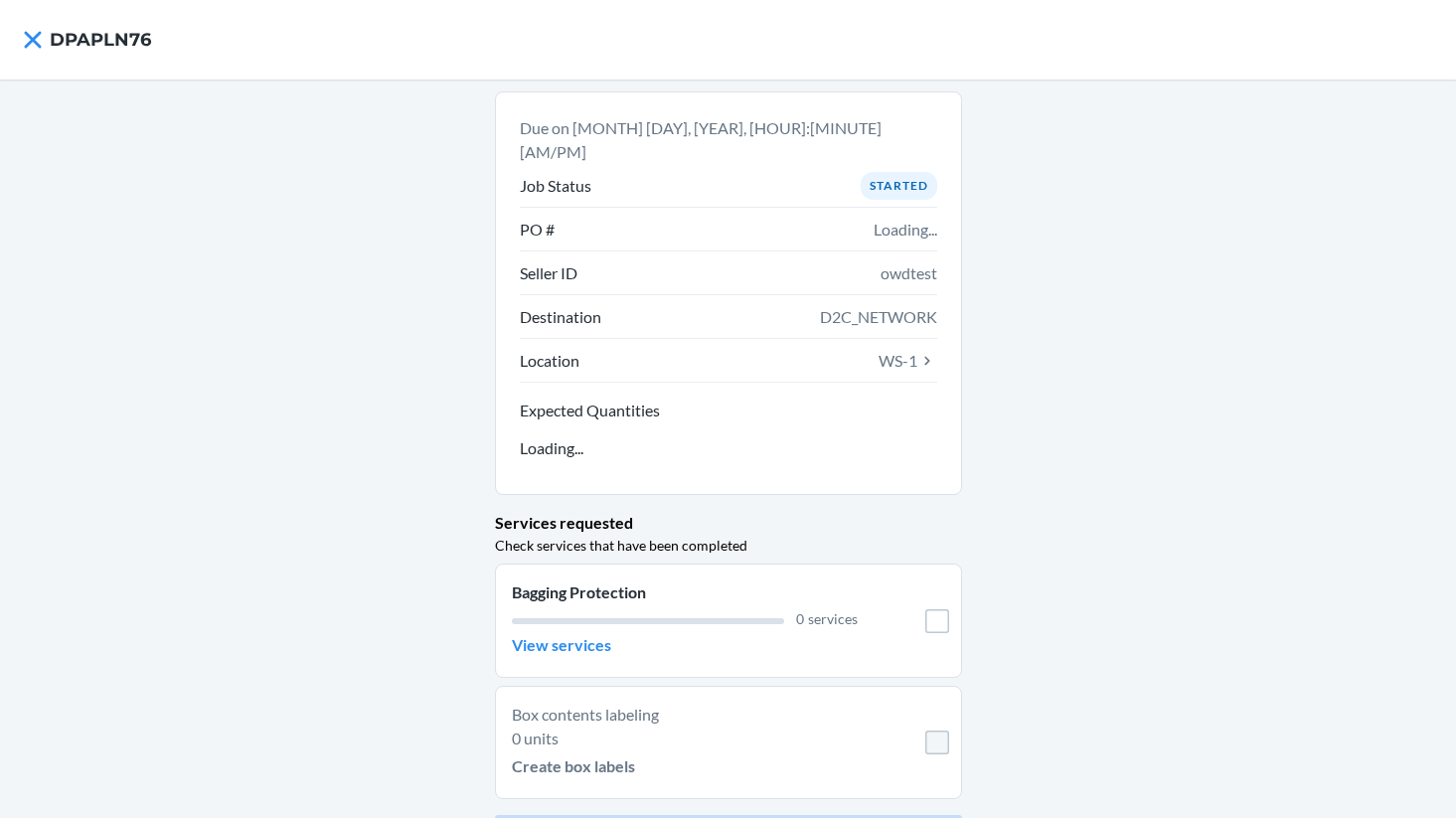 scroll, scrollTop: 33, scrollLeft: 0, axis: vertical 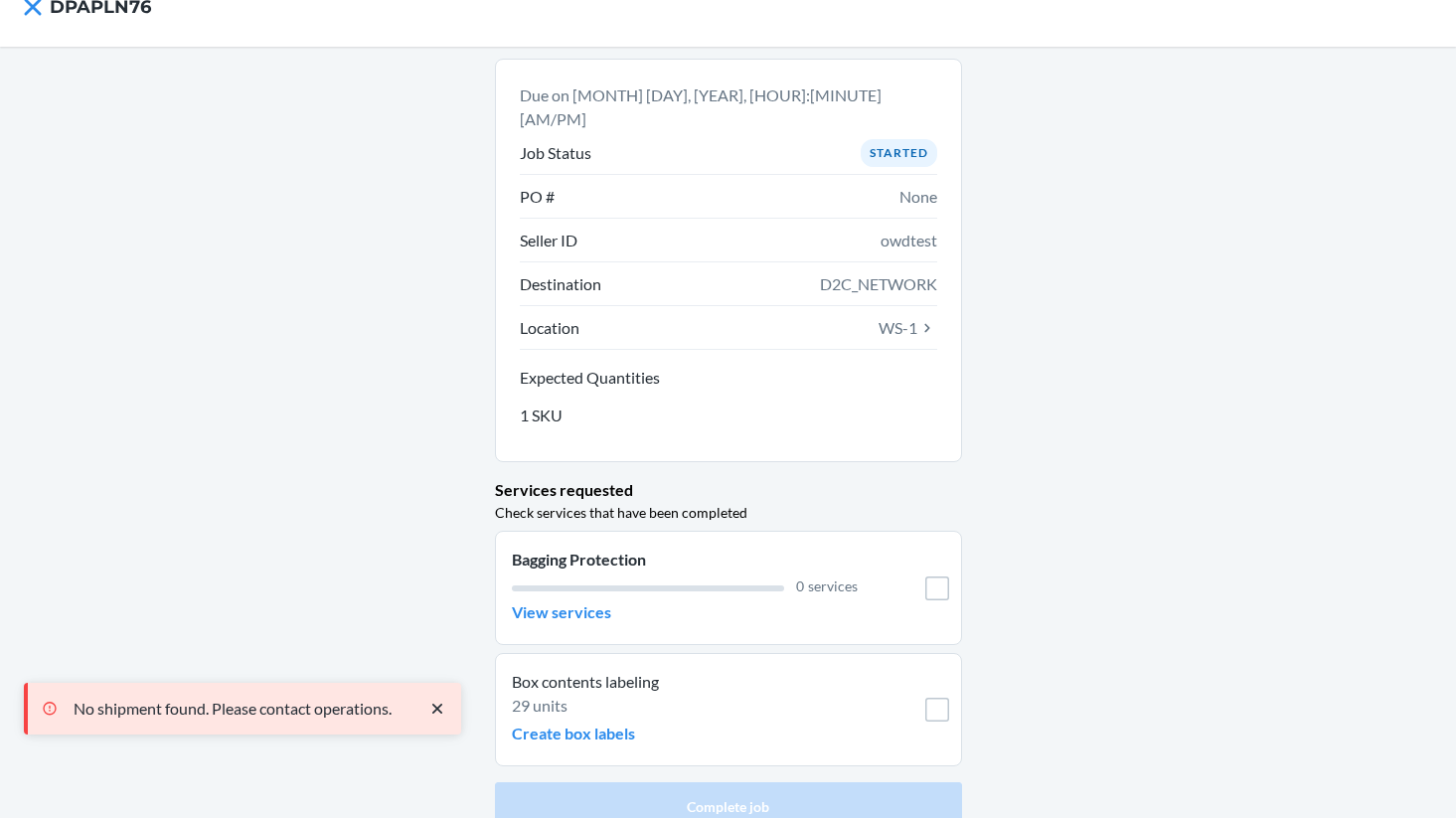click on "Bagging Protection 0 services View services" at bounding box center [728, 587] 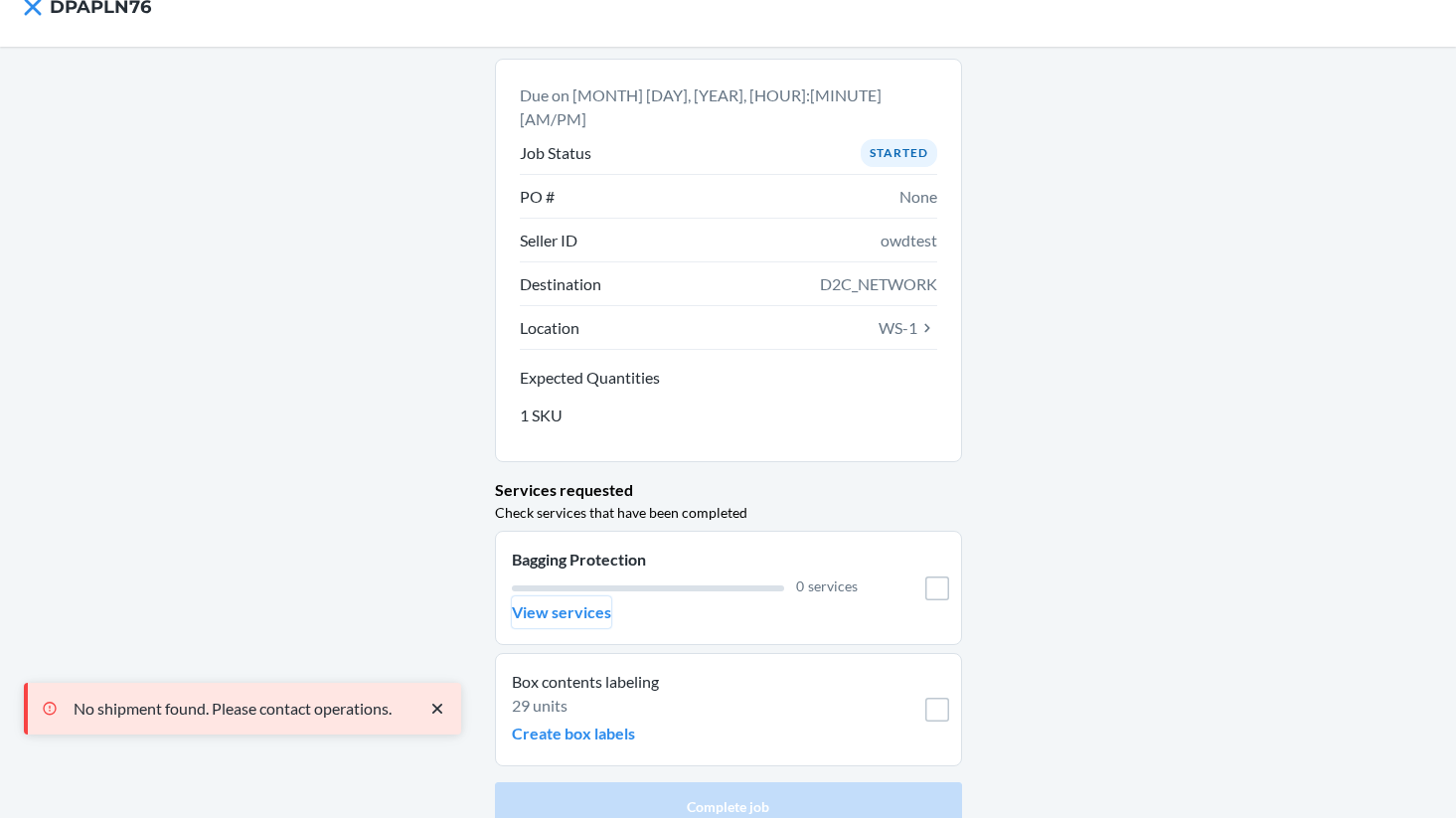 click on "View services" at bounding box center [562, 612] 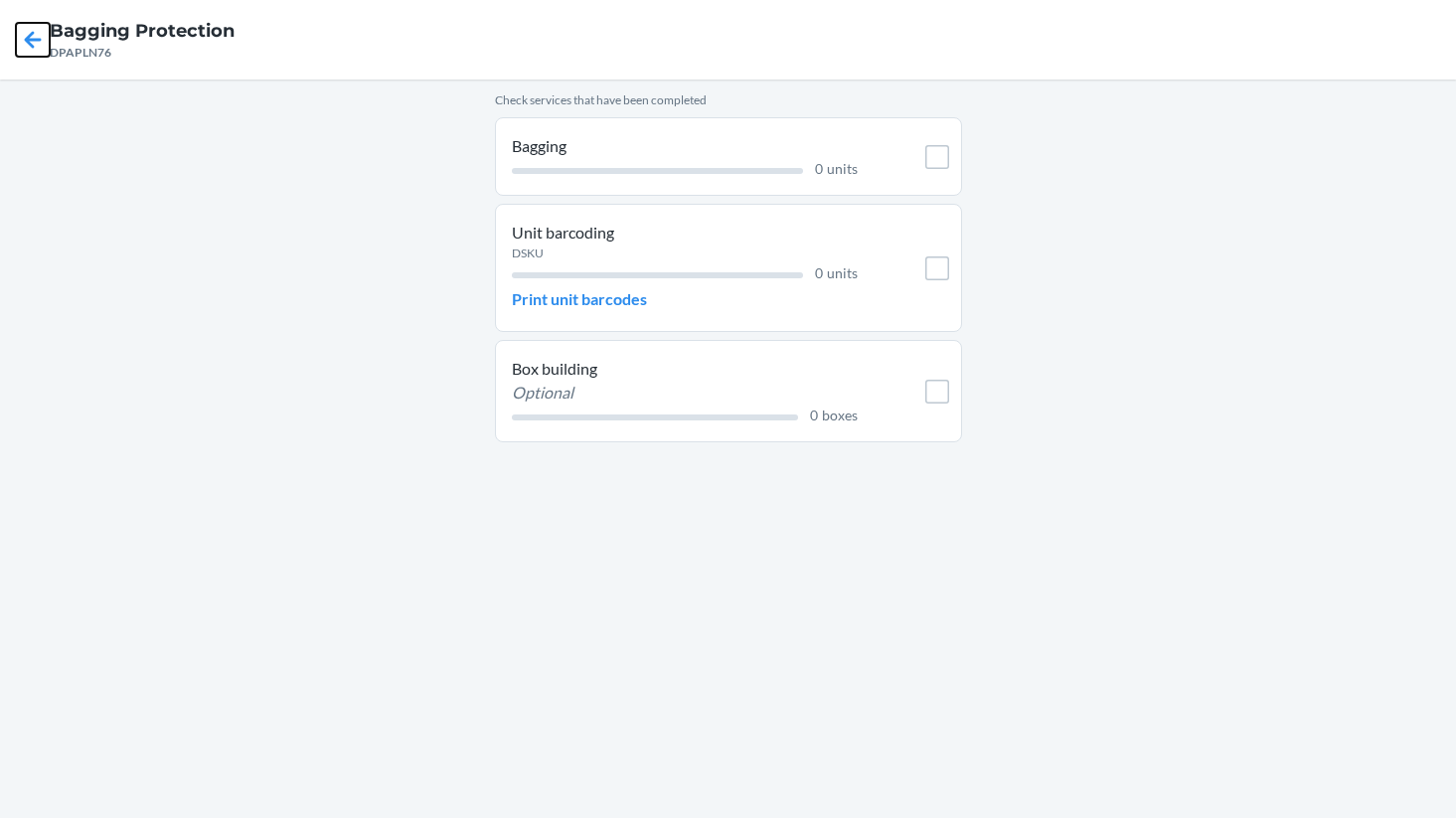click 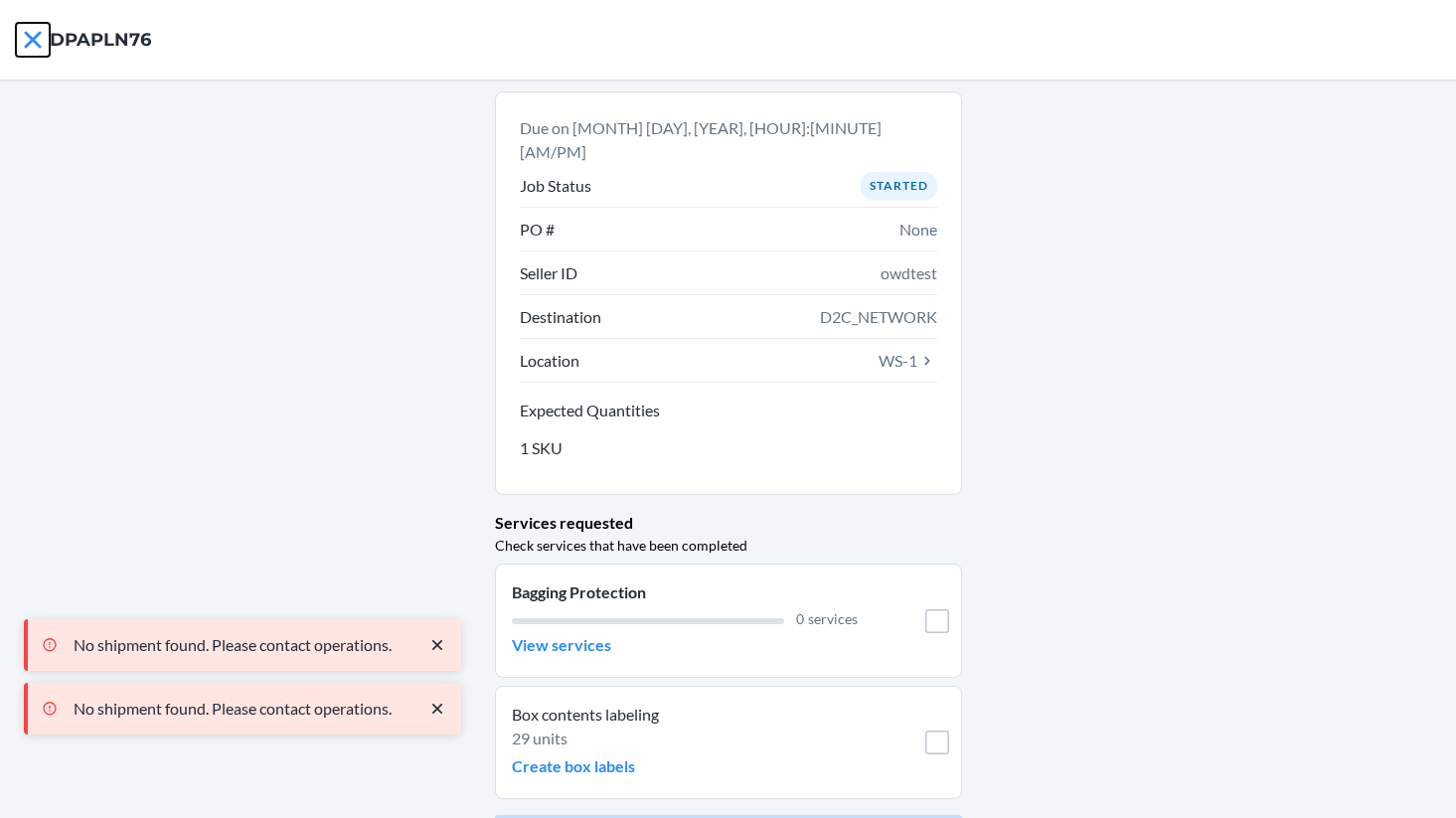click 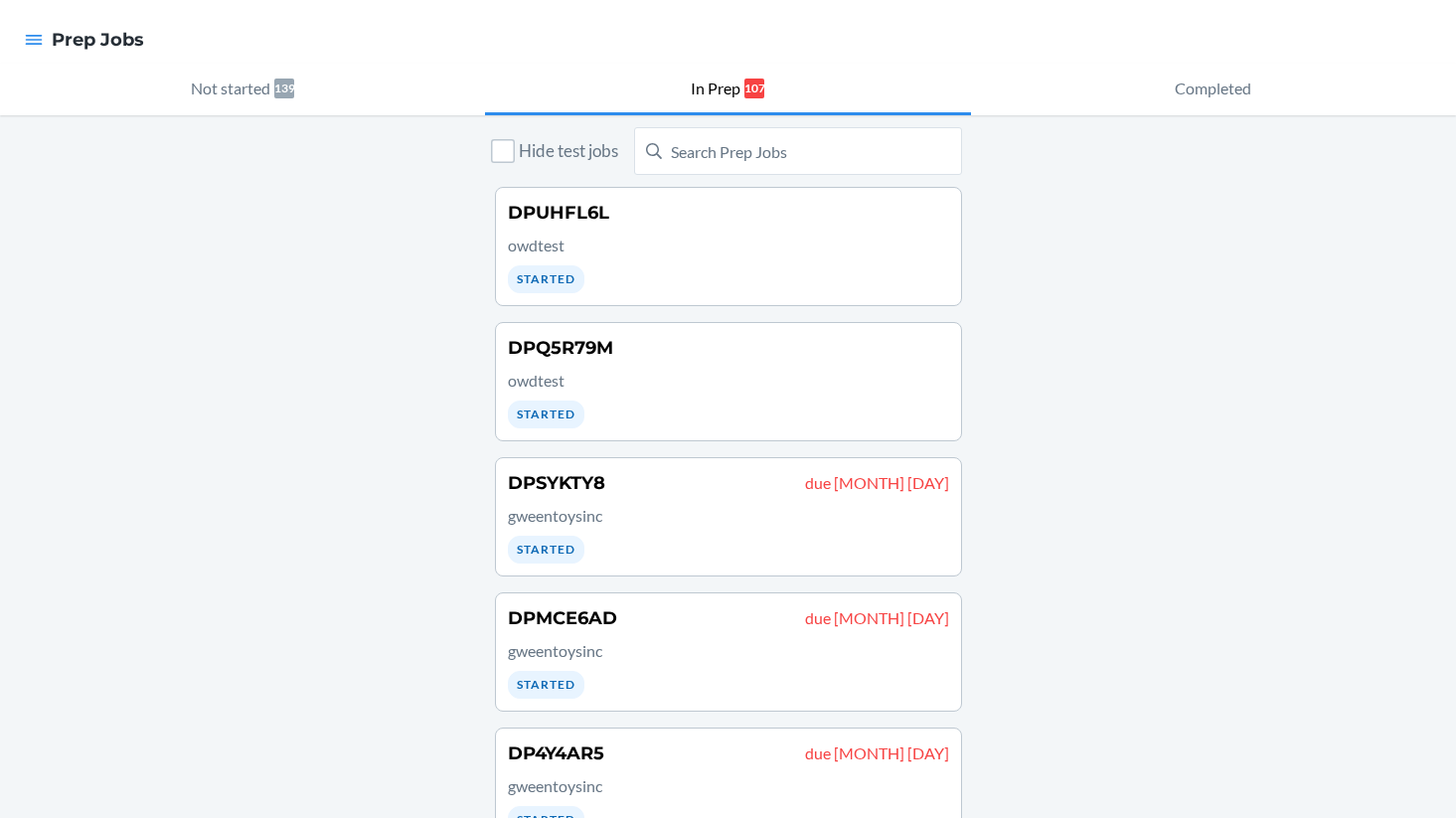 click on "DPUHFL6L owdtest Started" at bounding box center (728, 246) 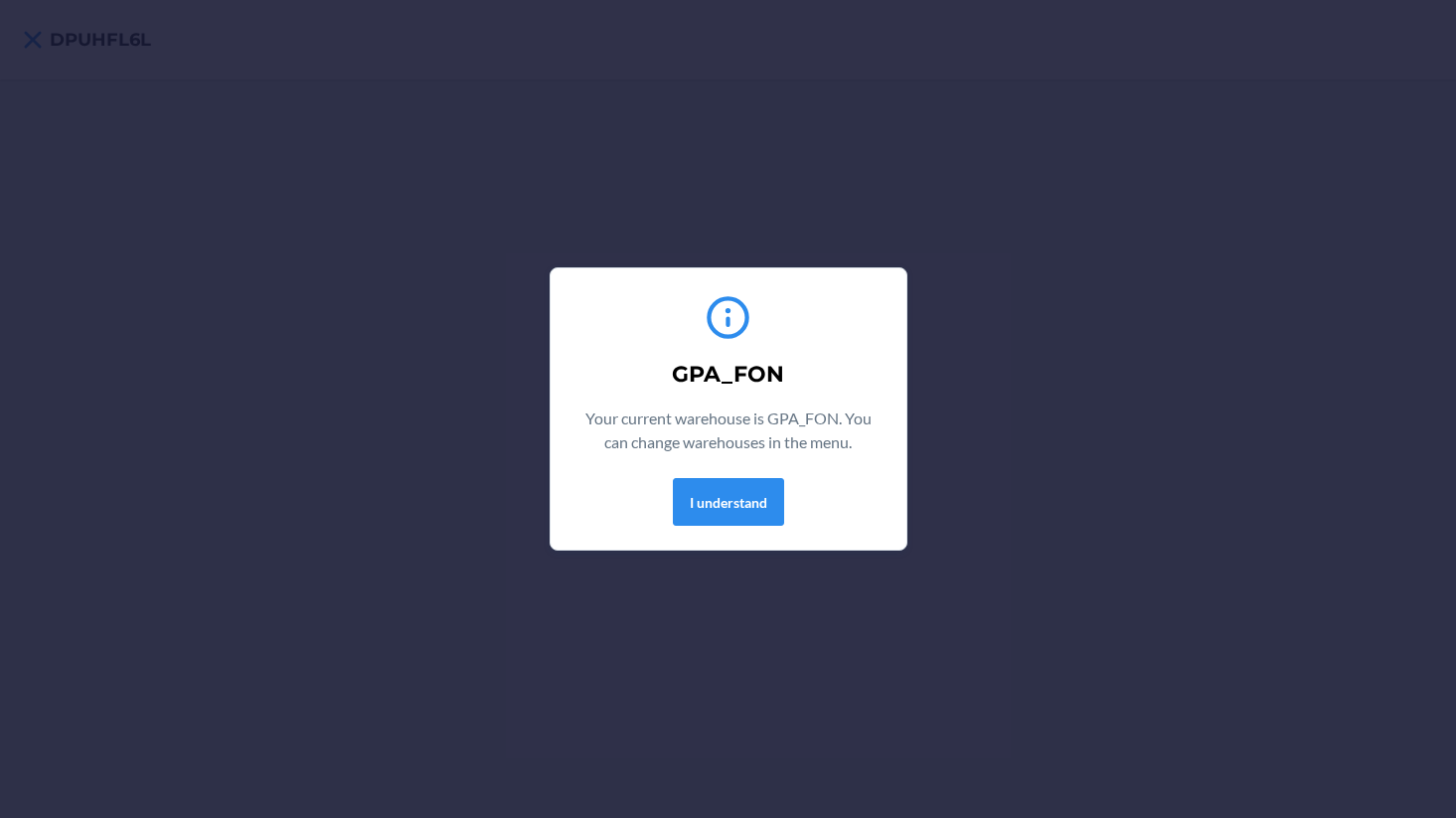 scroll, scrollTop: 0, scrollLeft: 0, axis: both 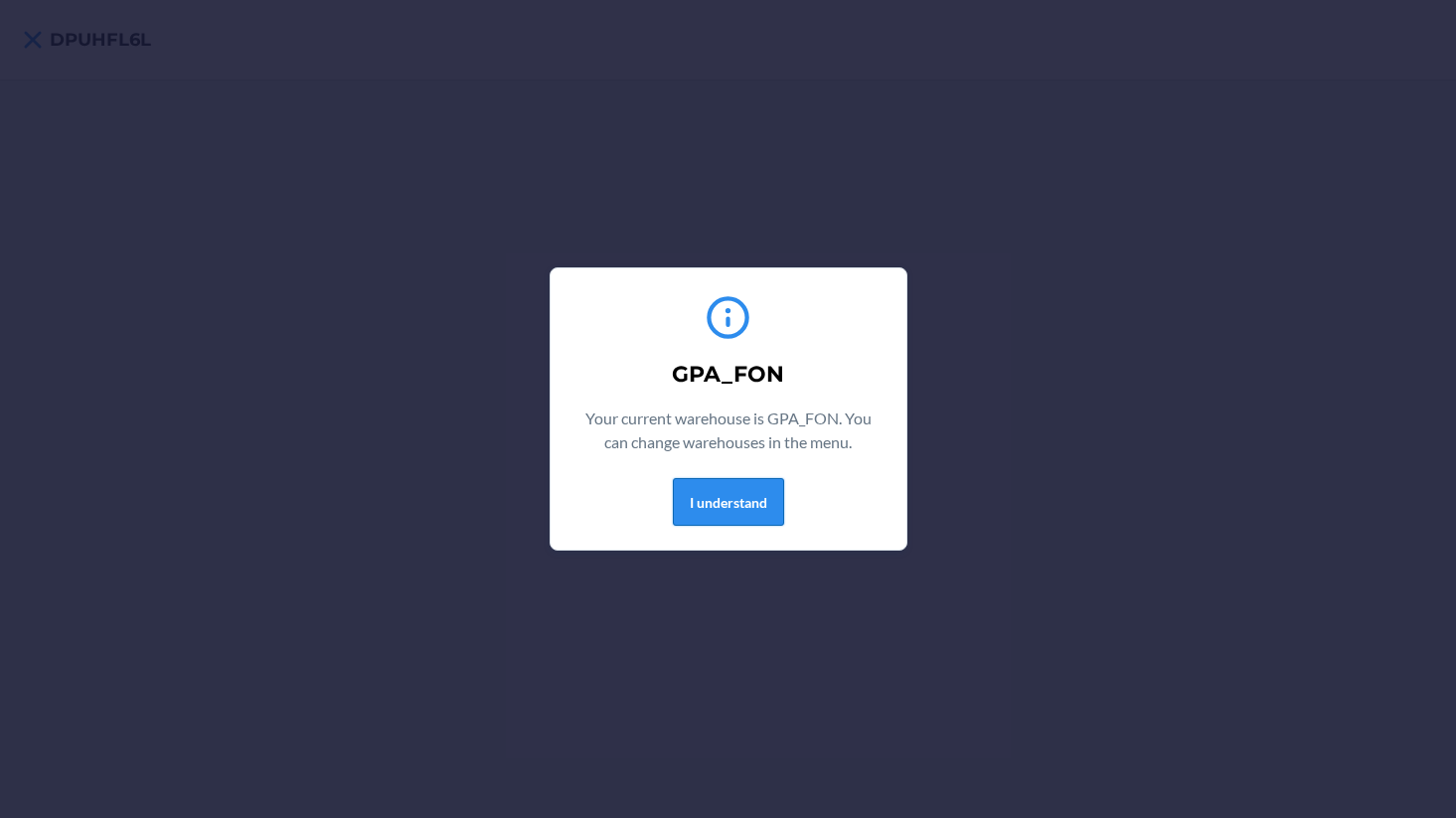 click on "I understand" at bounding box center [728, 502] 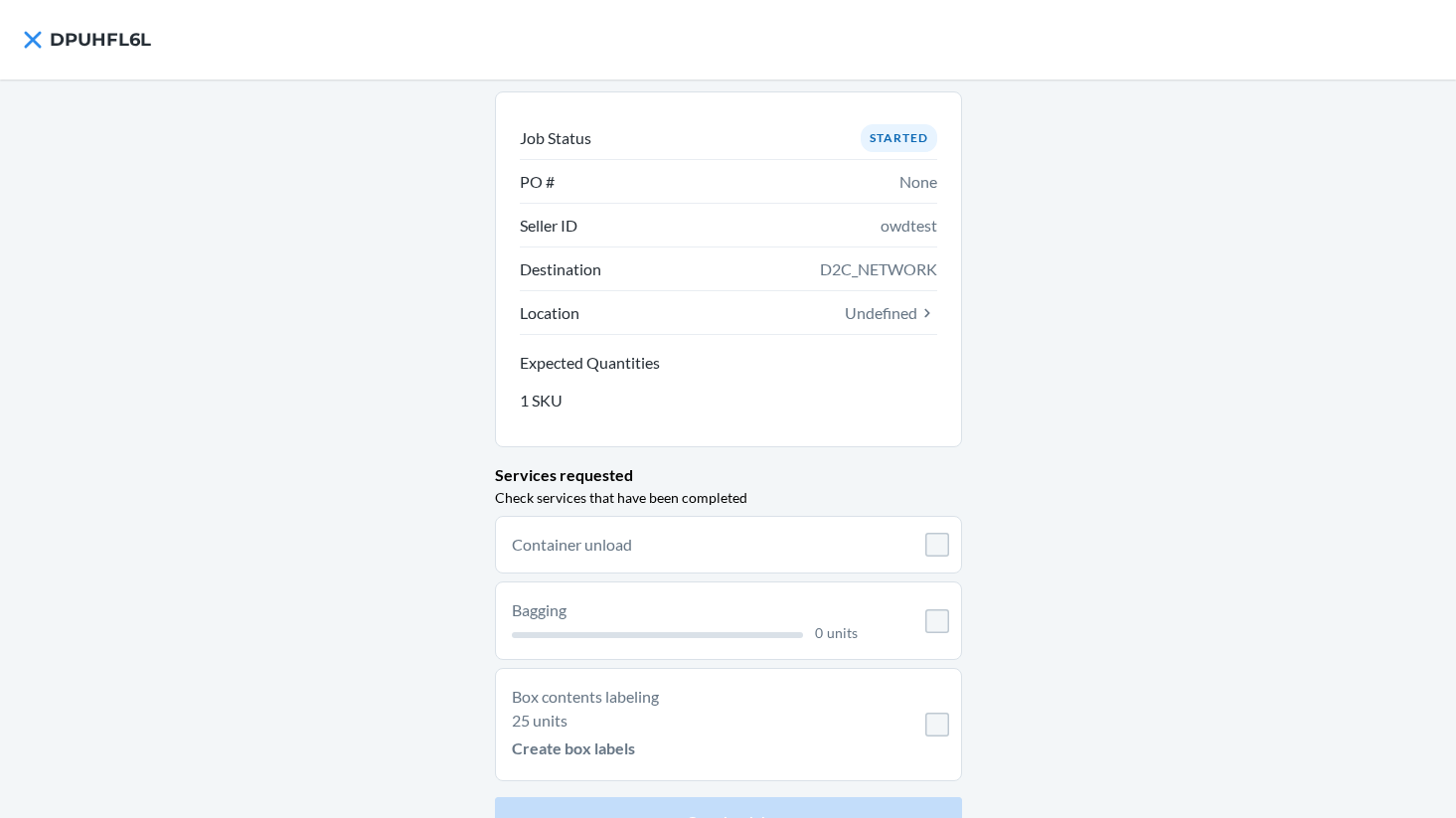 scroll, scrollTop: 39, scrollLeft: 0, axis: vertical 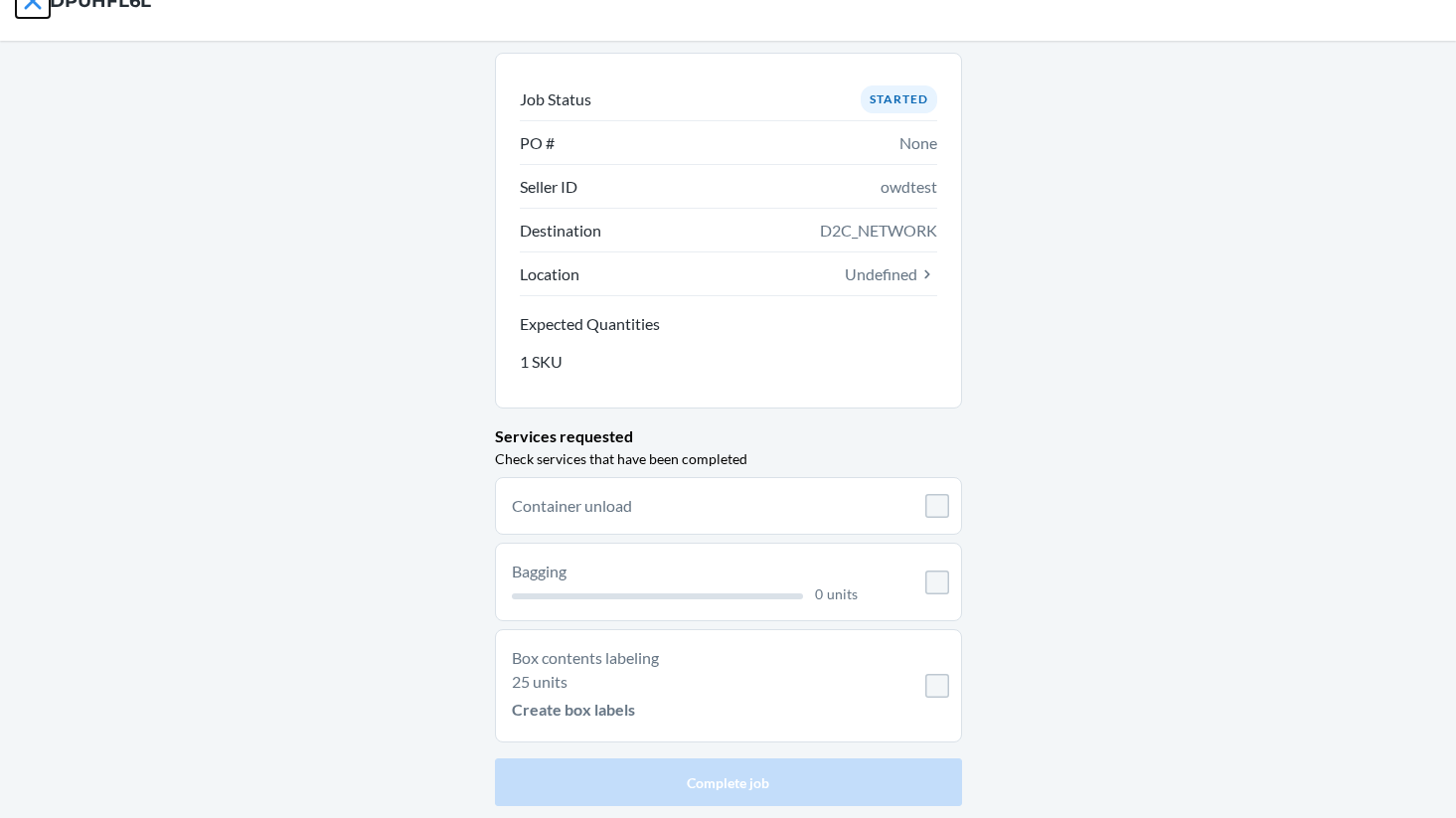 click 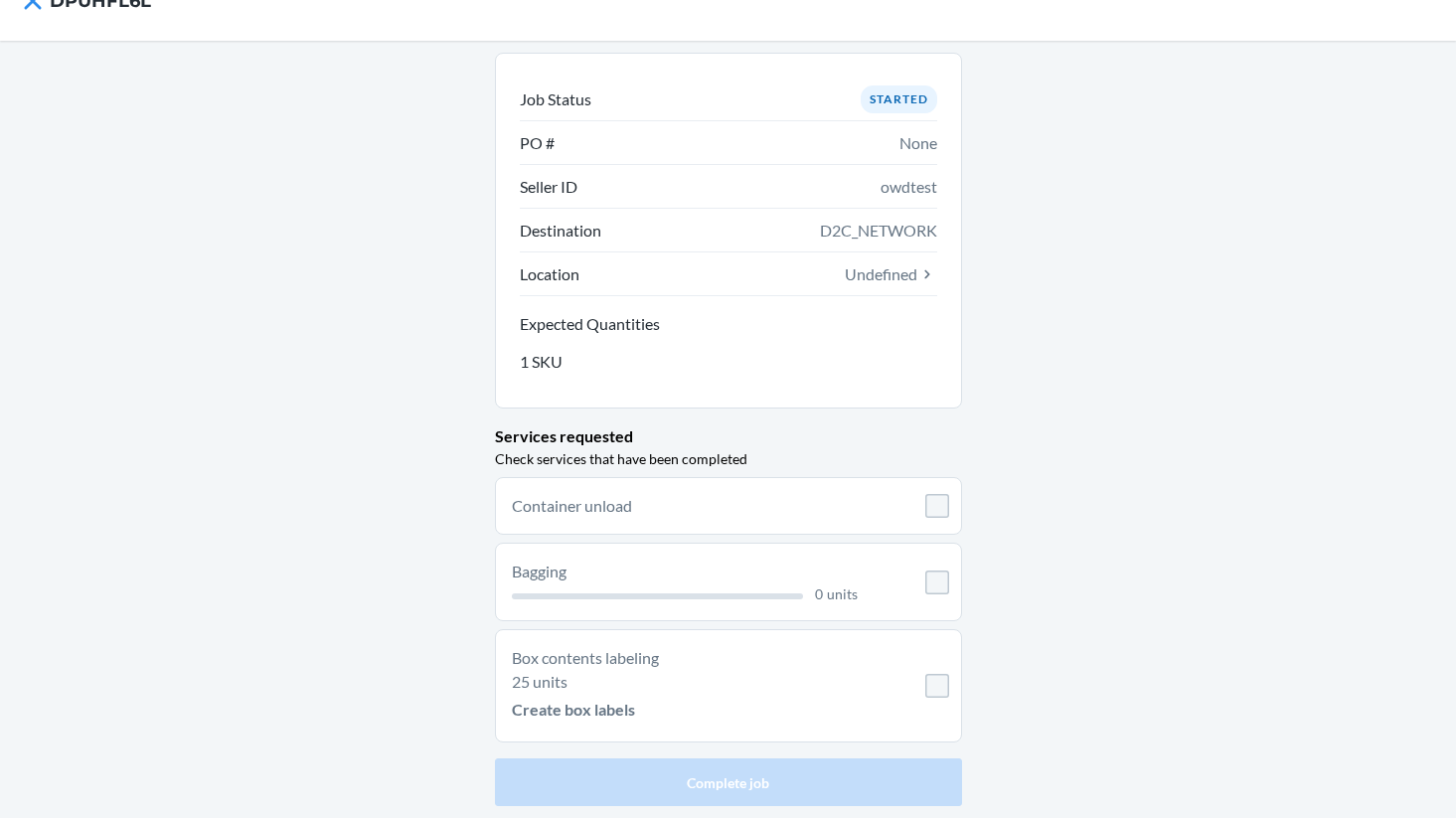 scroll, scrollTop: 0, scrollLeft: 0, axis: both 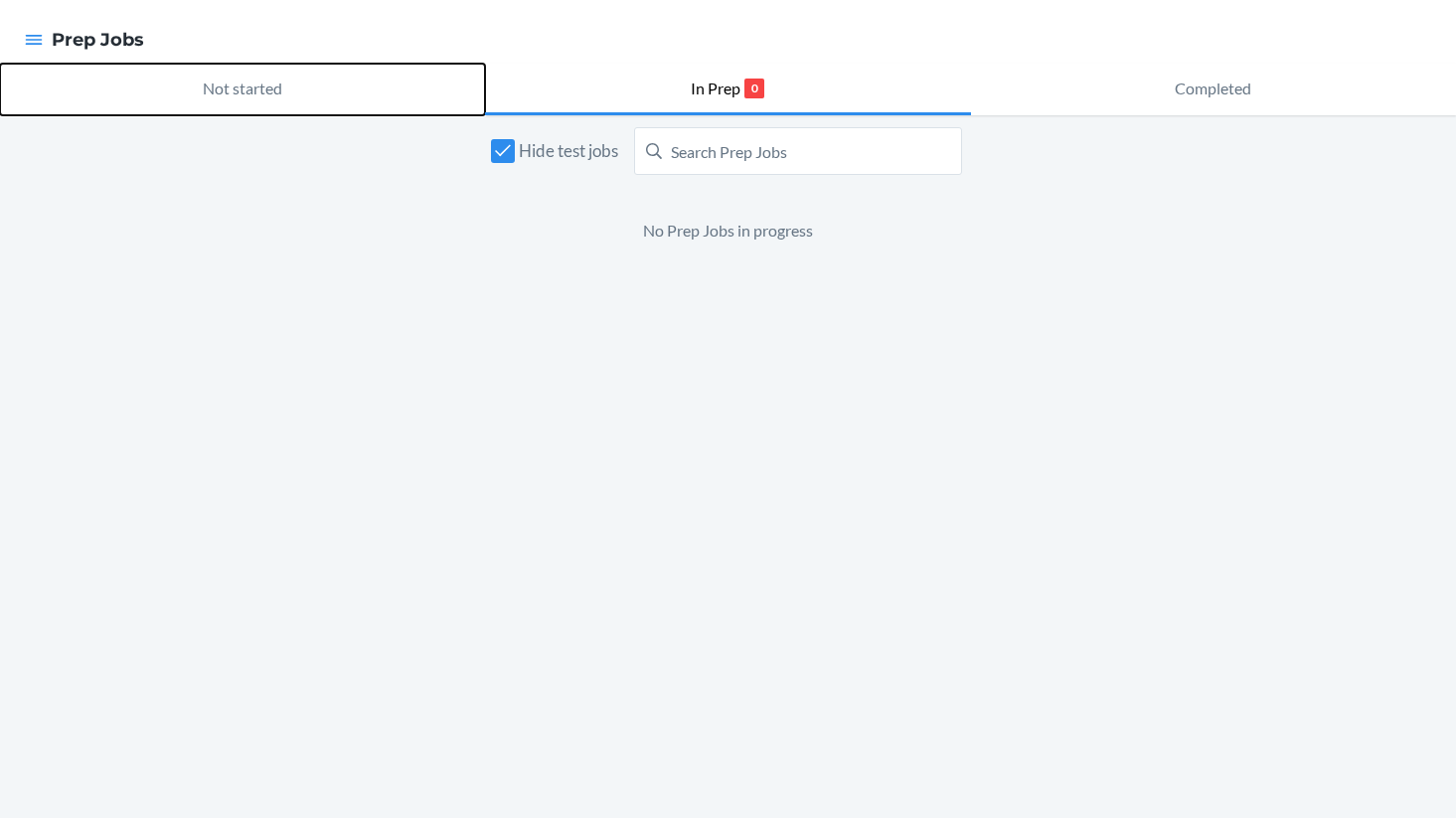 click on "Not started" at bounding box center [243, 88] 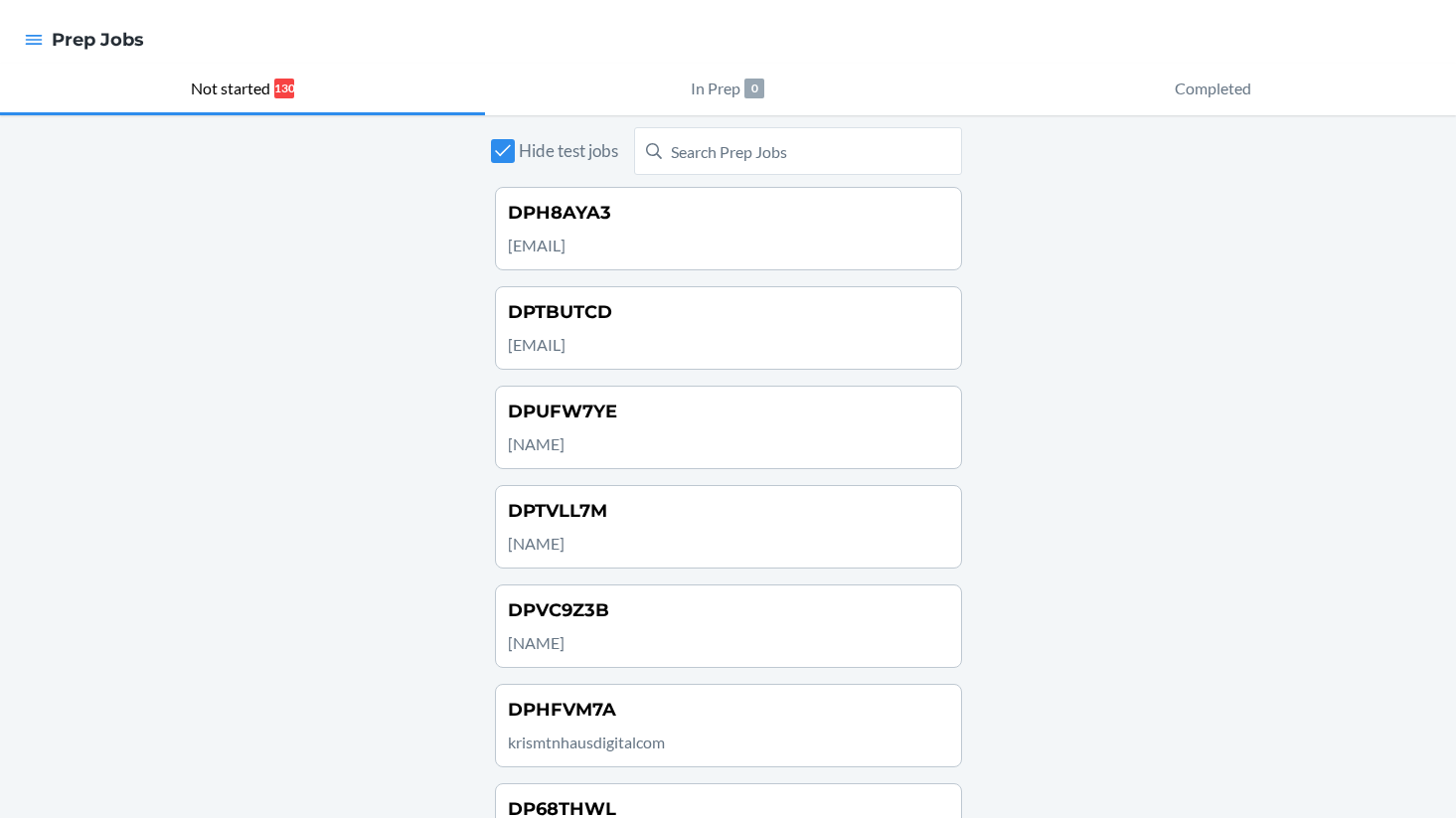 click on "Hide test jobs" at bounding box center (568, 151) 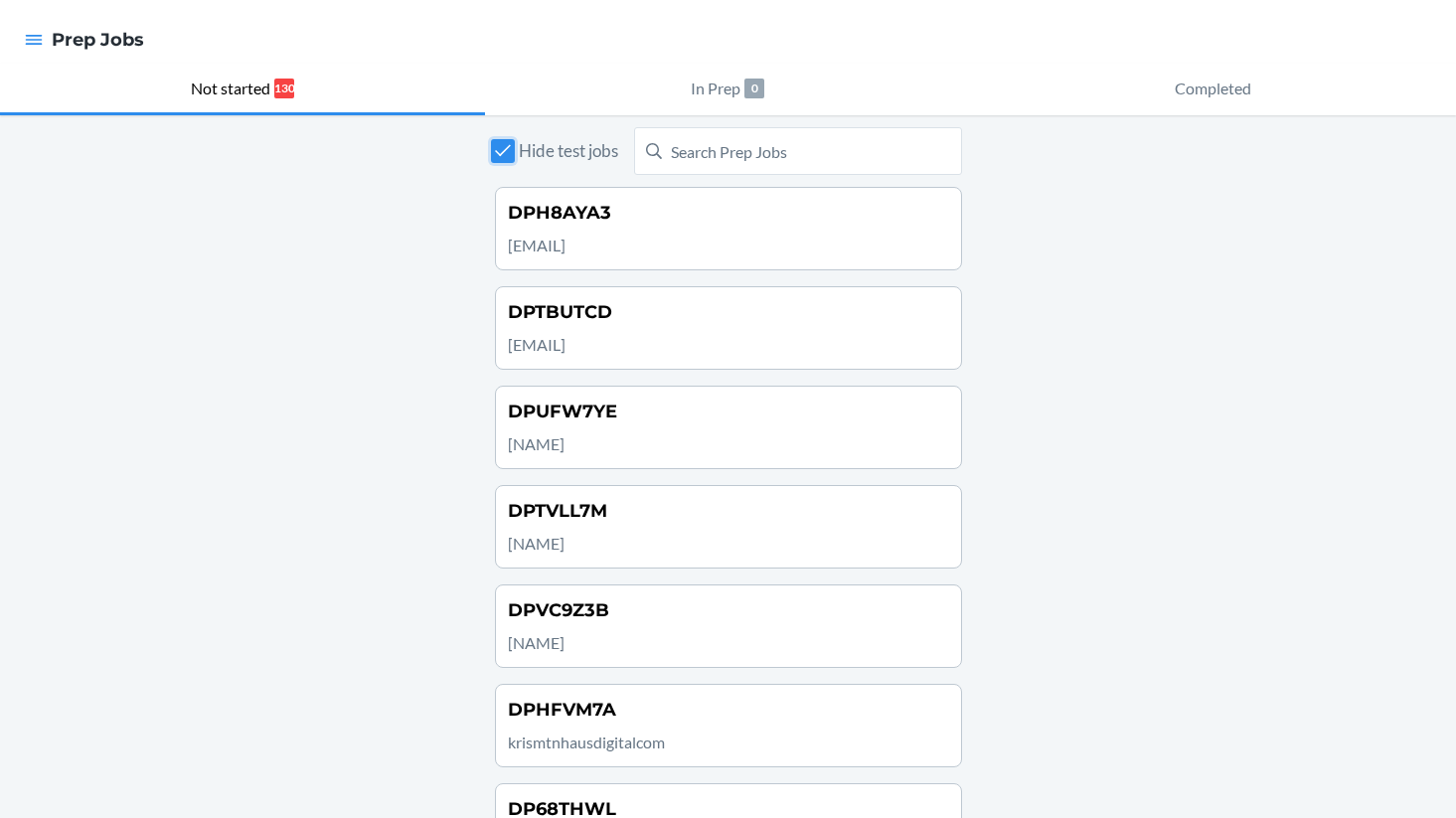 click on "Hide test jobs" at bounding box center [503, 151] 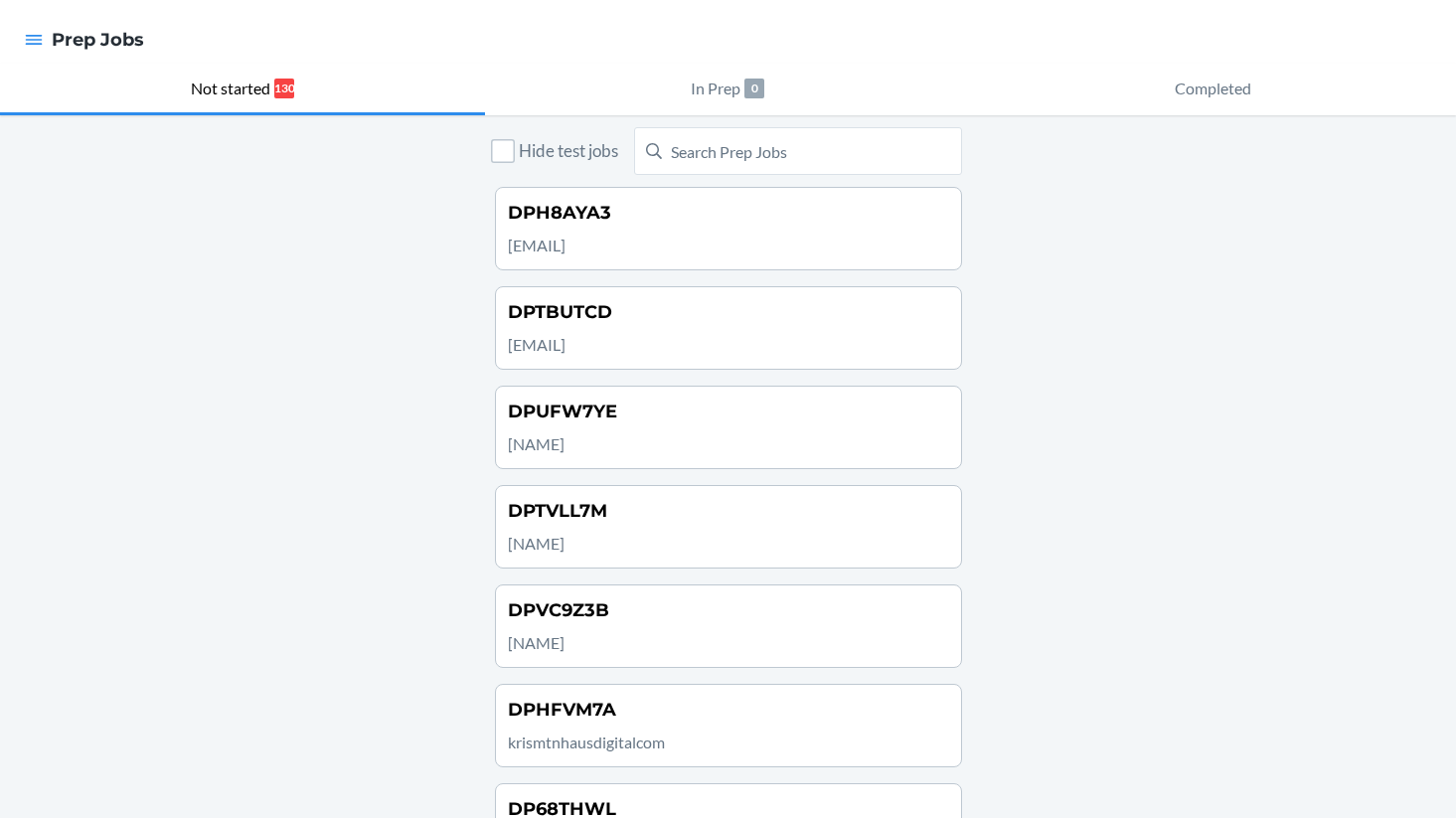 checkbox on "false" 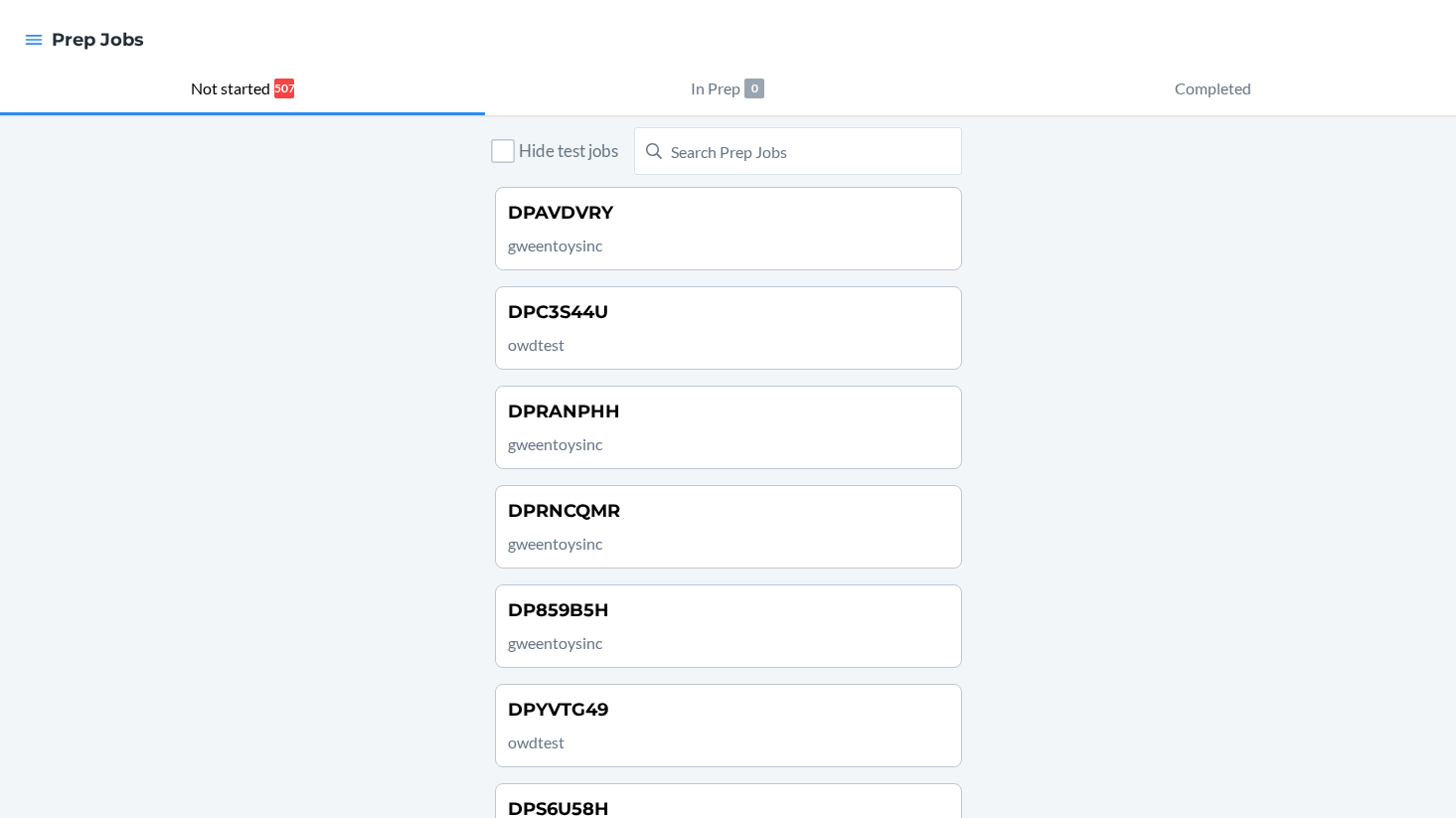 click on "DPAVDVRY" at bounding box center (728, 213) 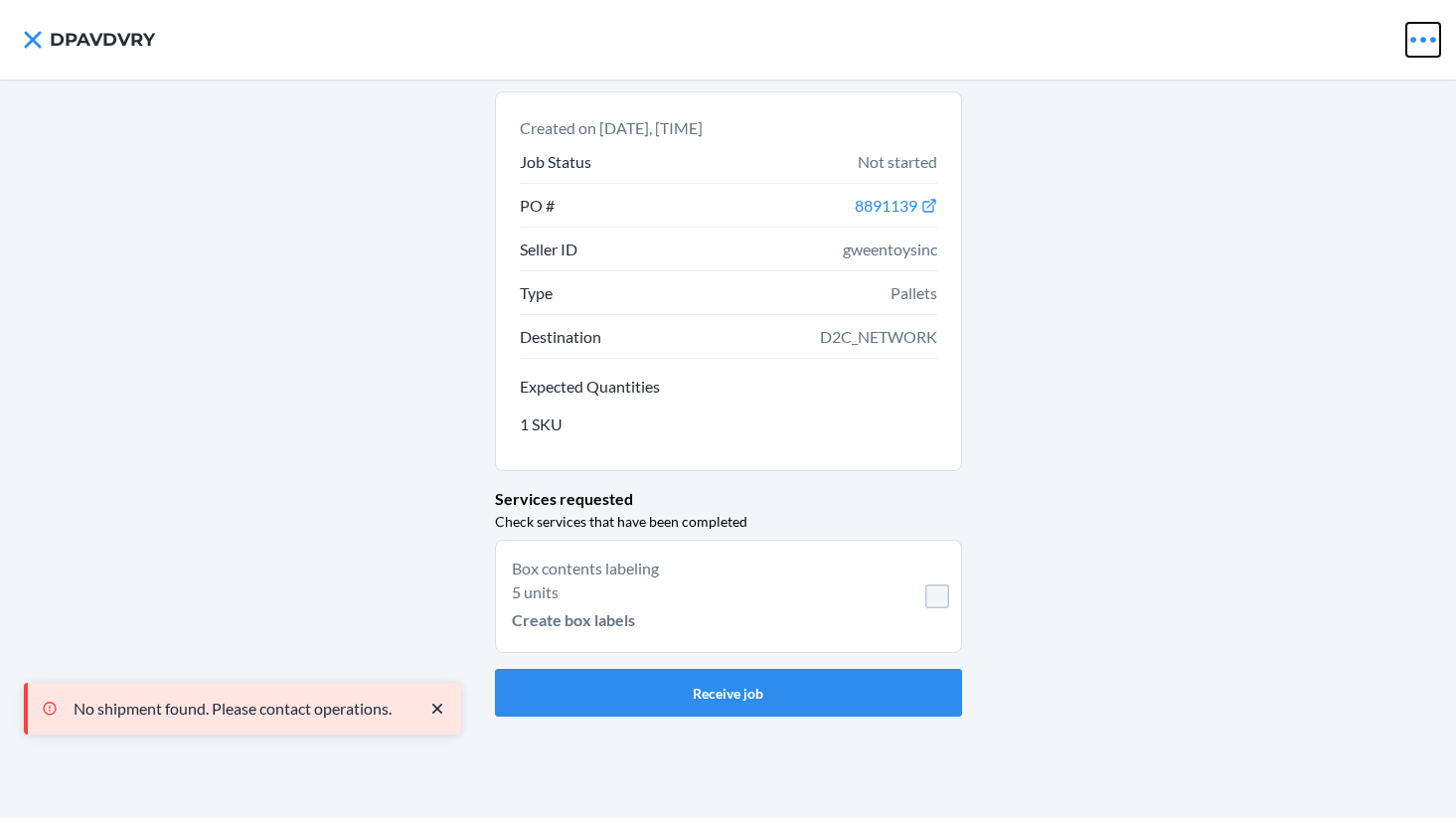 click 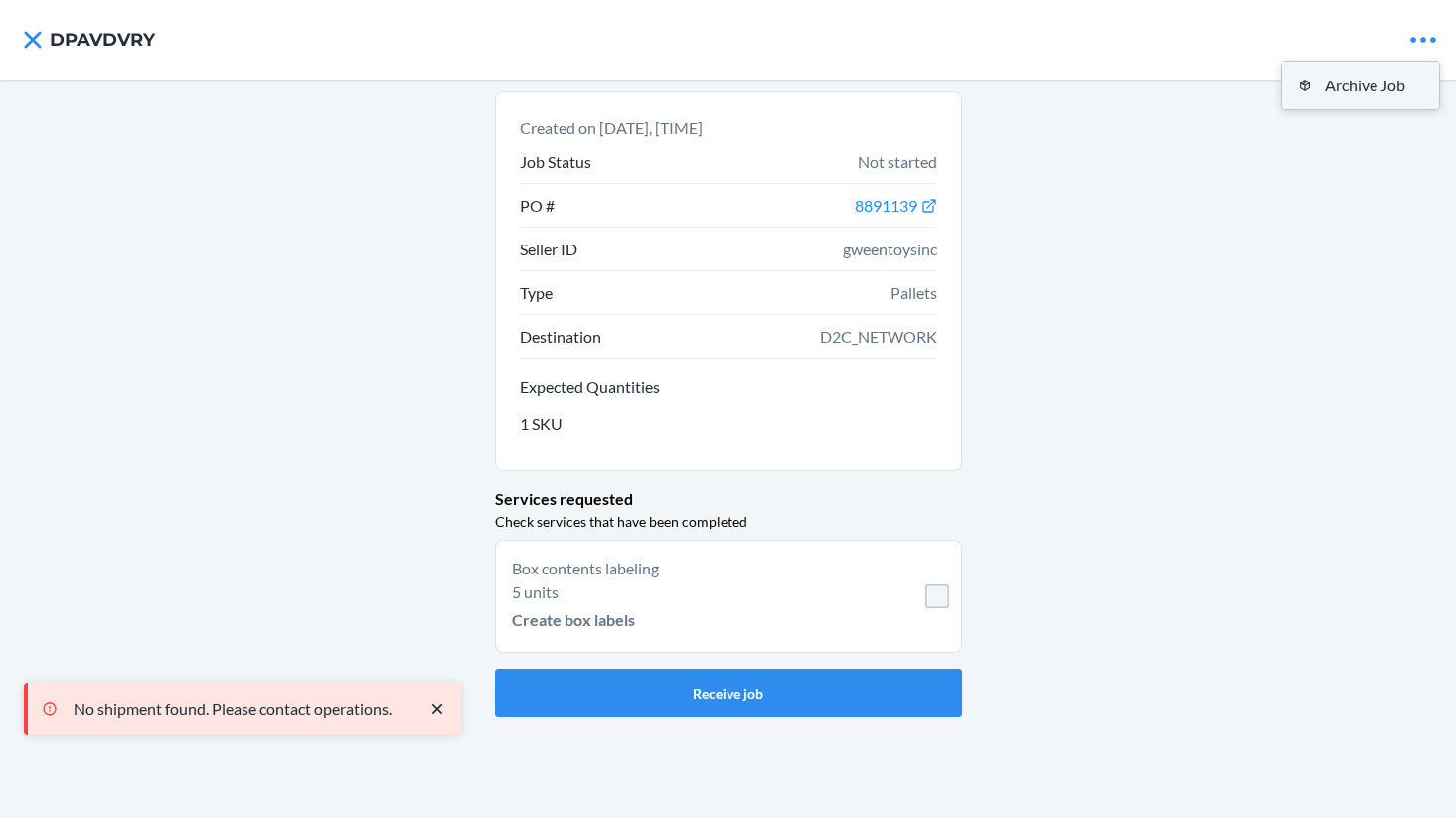 click on "Archive Job" at bounding box center (1365, 85) 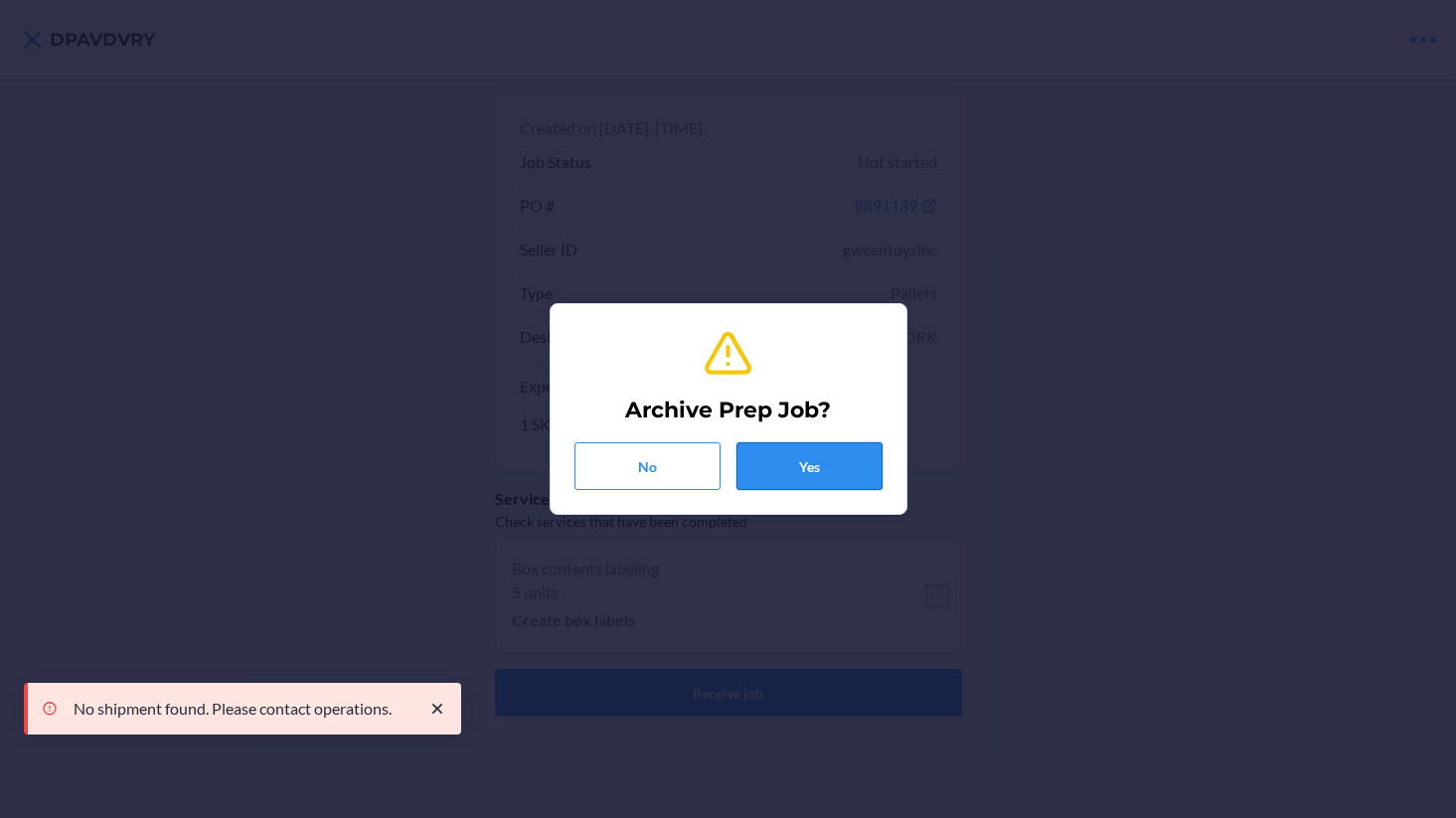 click on "Yes" at bounding box center [809, 466] 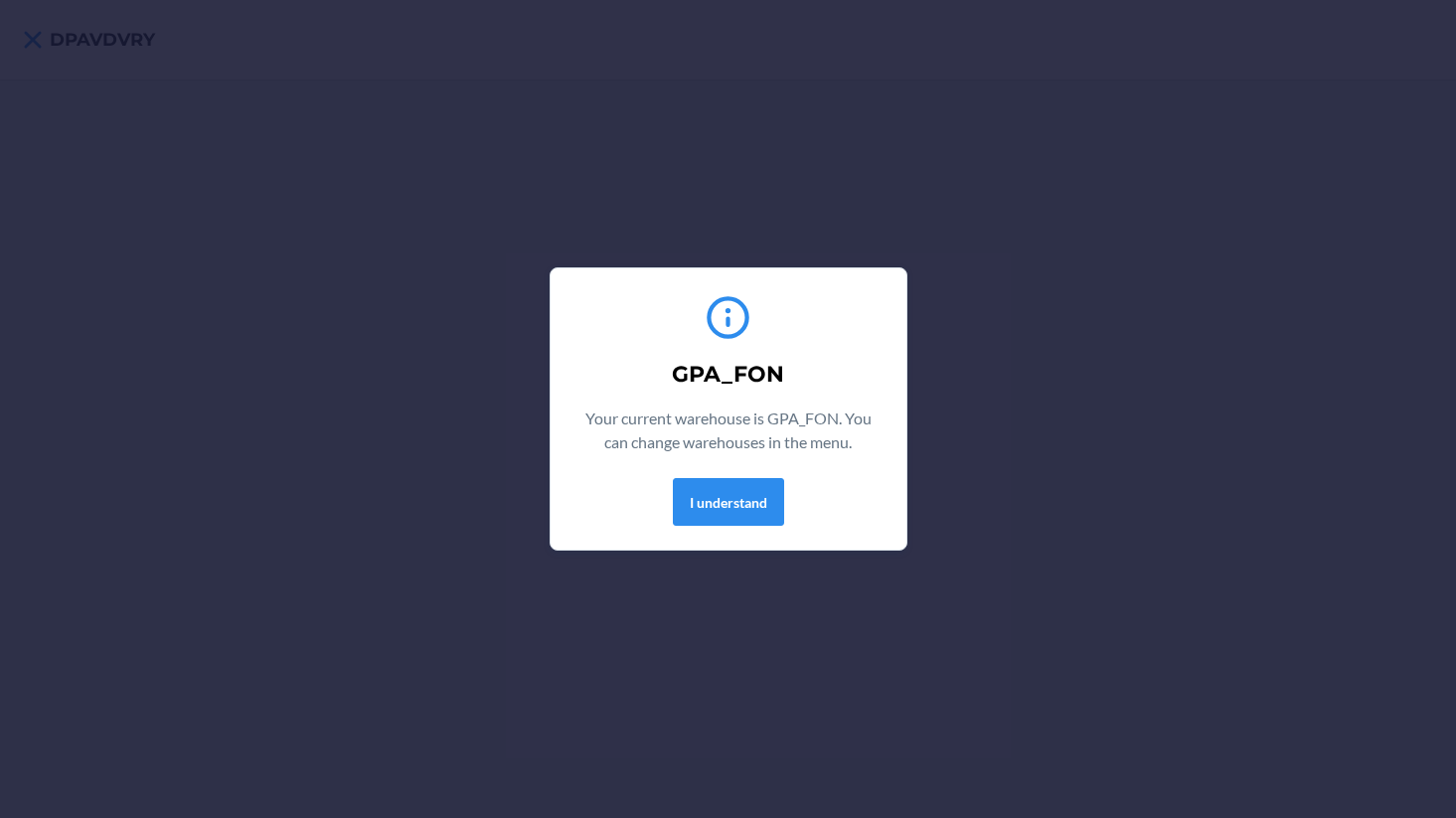 scroll, scrollTop: 0, scrollLeft: 0, axis: both 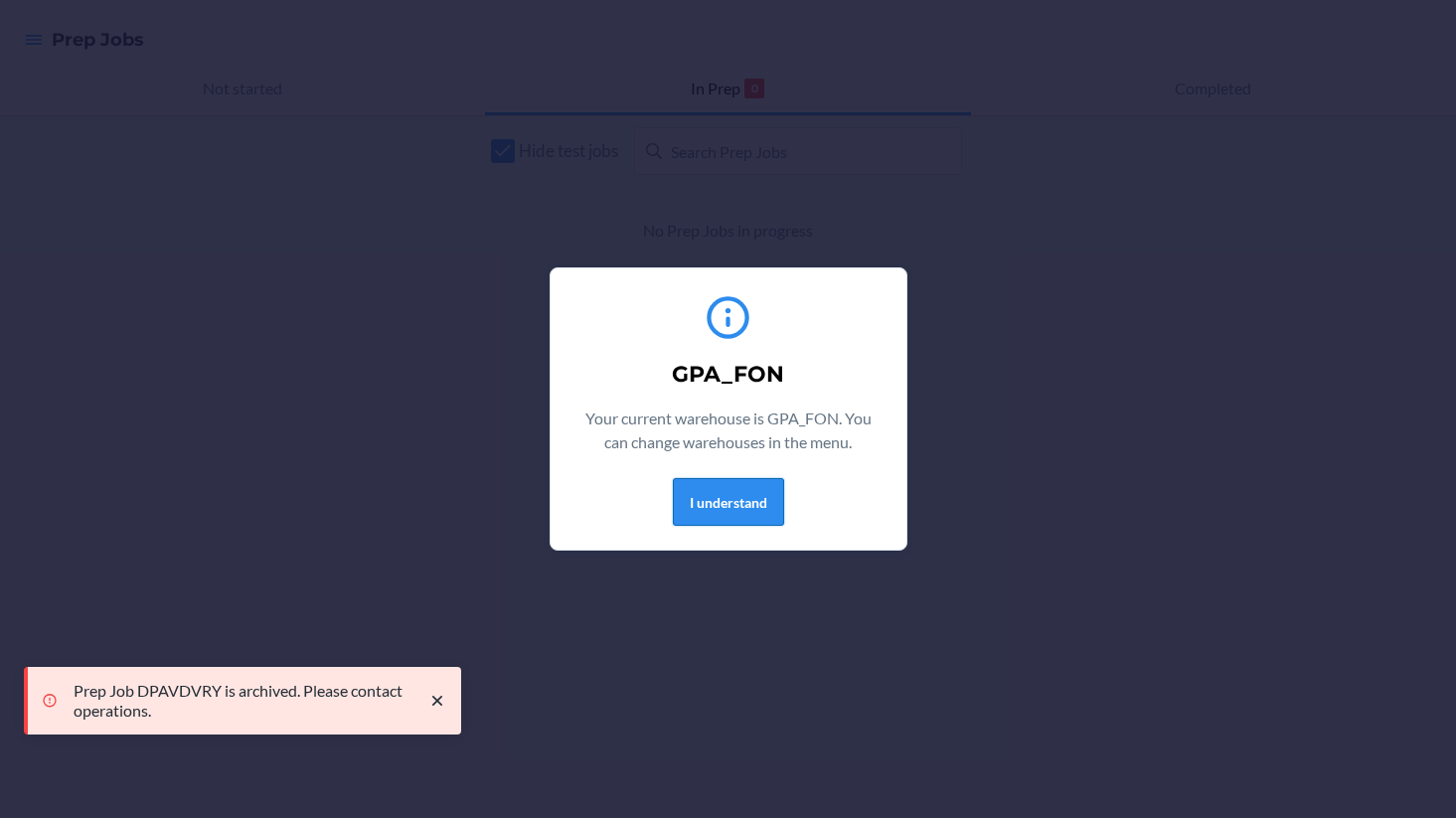 click on "I understand" at bounding box center (728, 502) 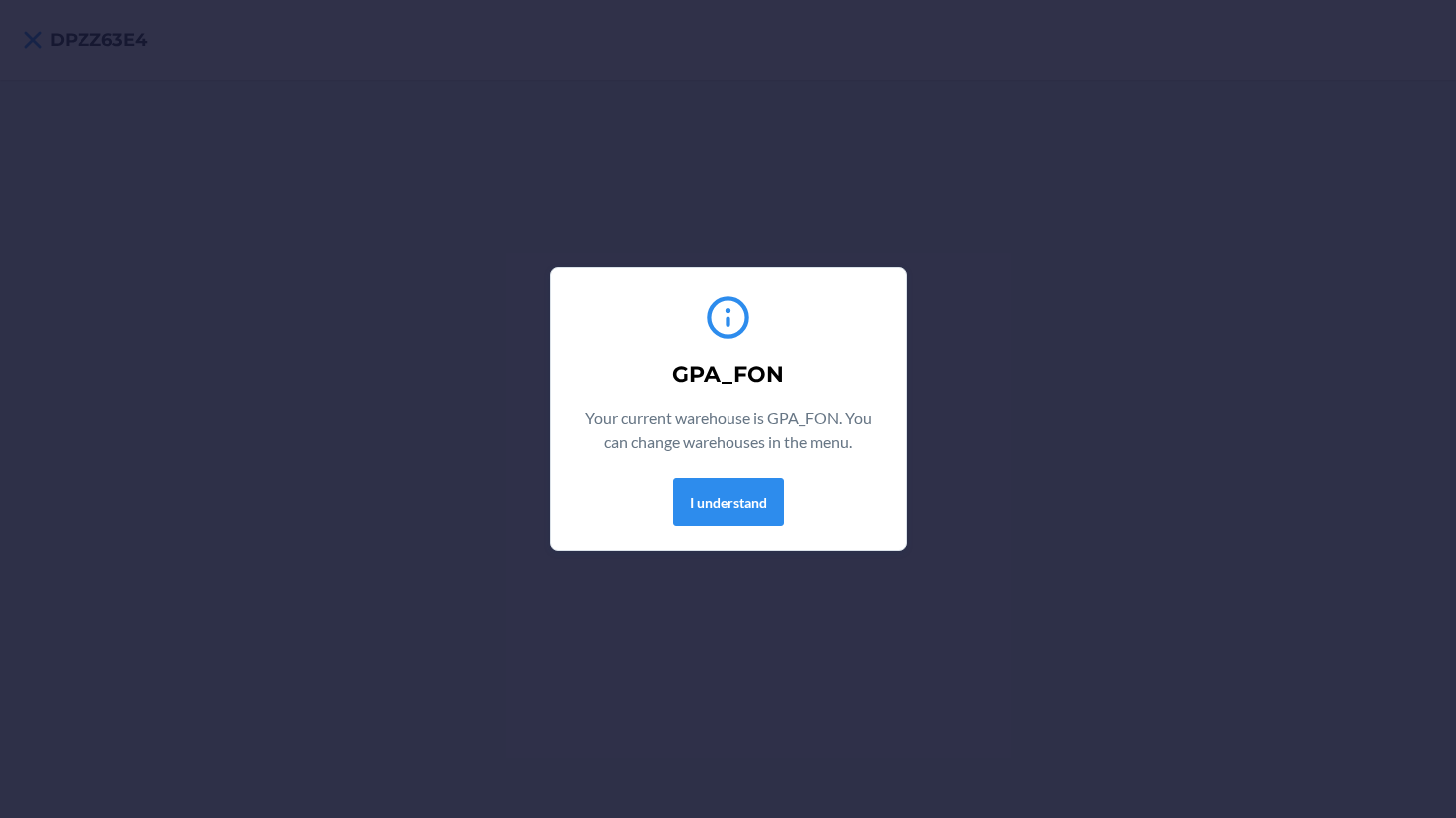 scroll, scrollTop: 0, scrollLeft: 0, axis: both 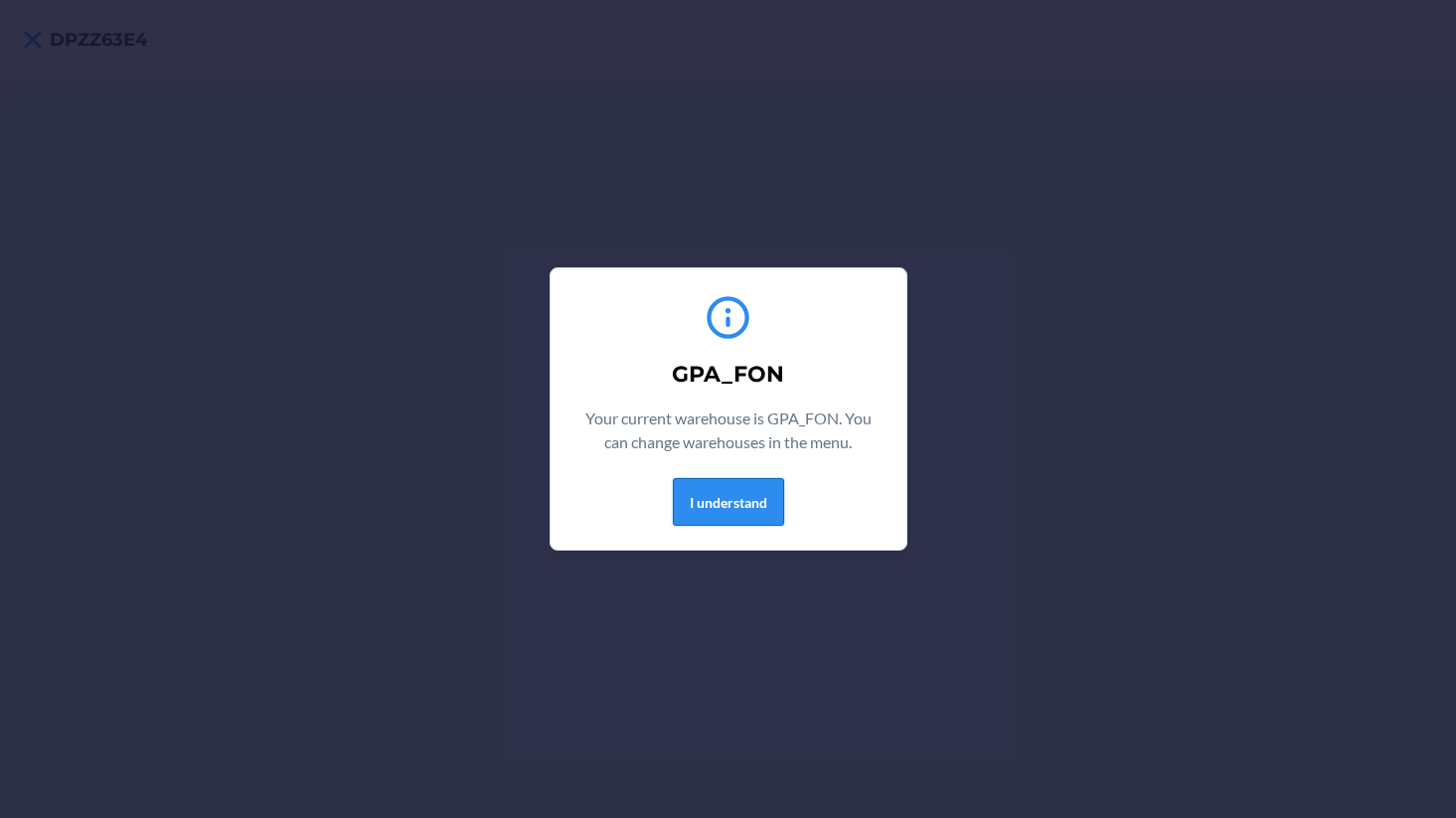 click on "I understand" at bounding box center [728, 502] 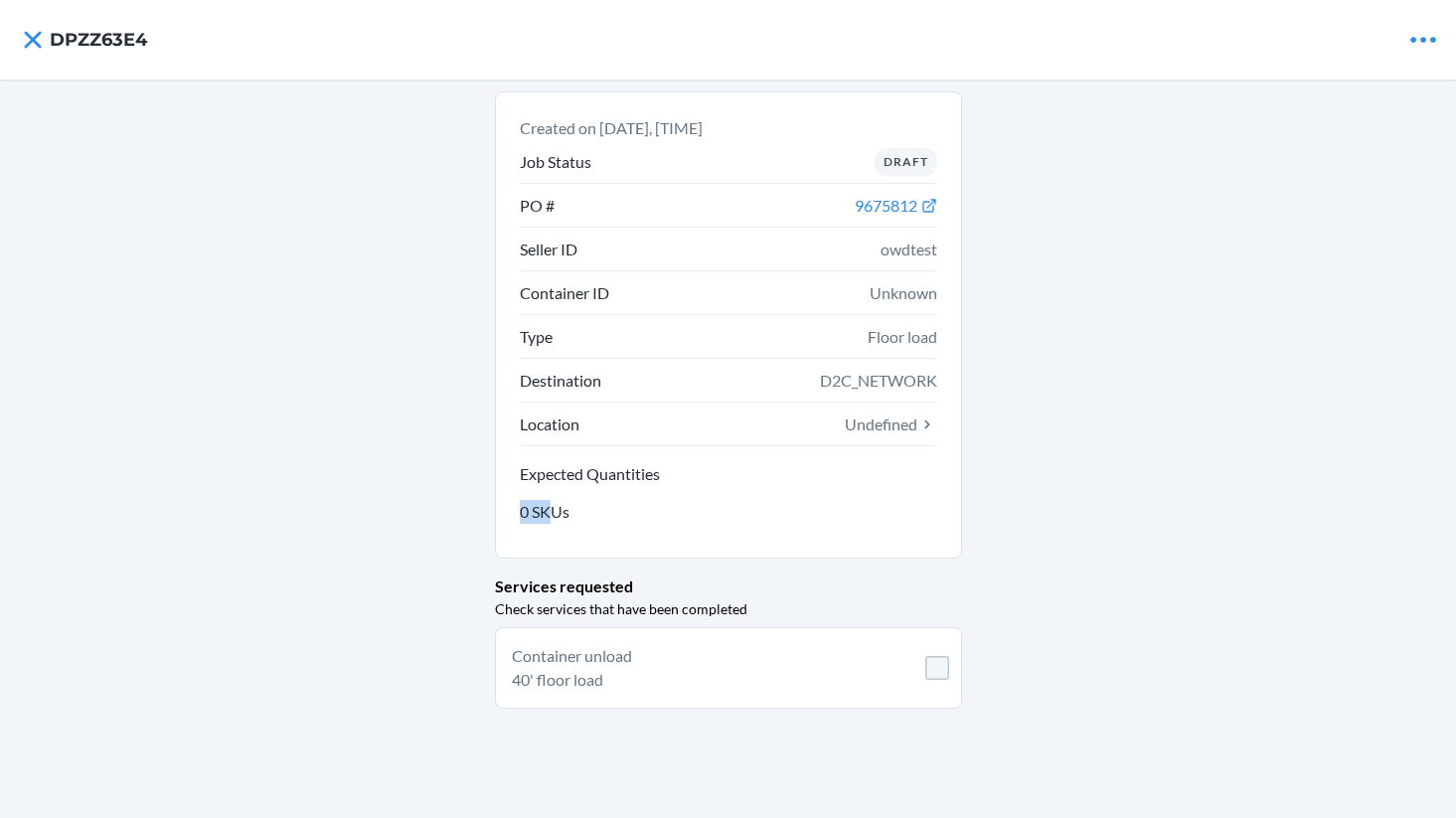 drag, startPoint x: 517, startPoint y: 504, endPoint x: 546, endPoint y: 504, distance: 29 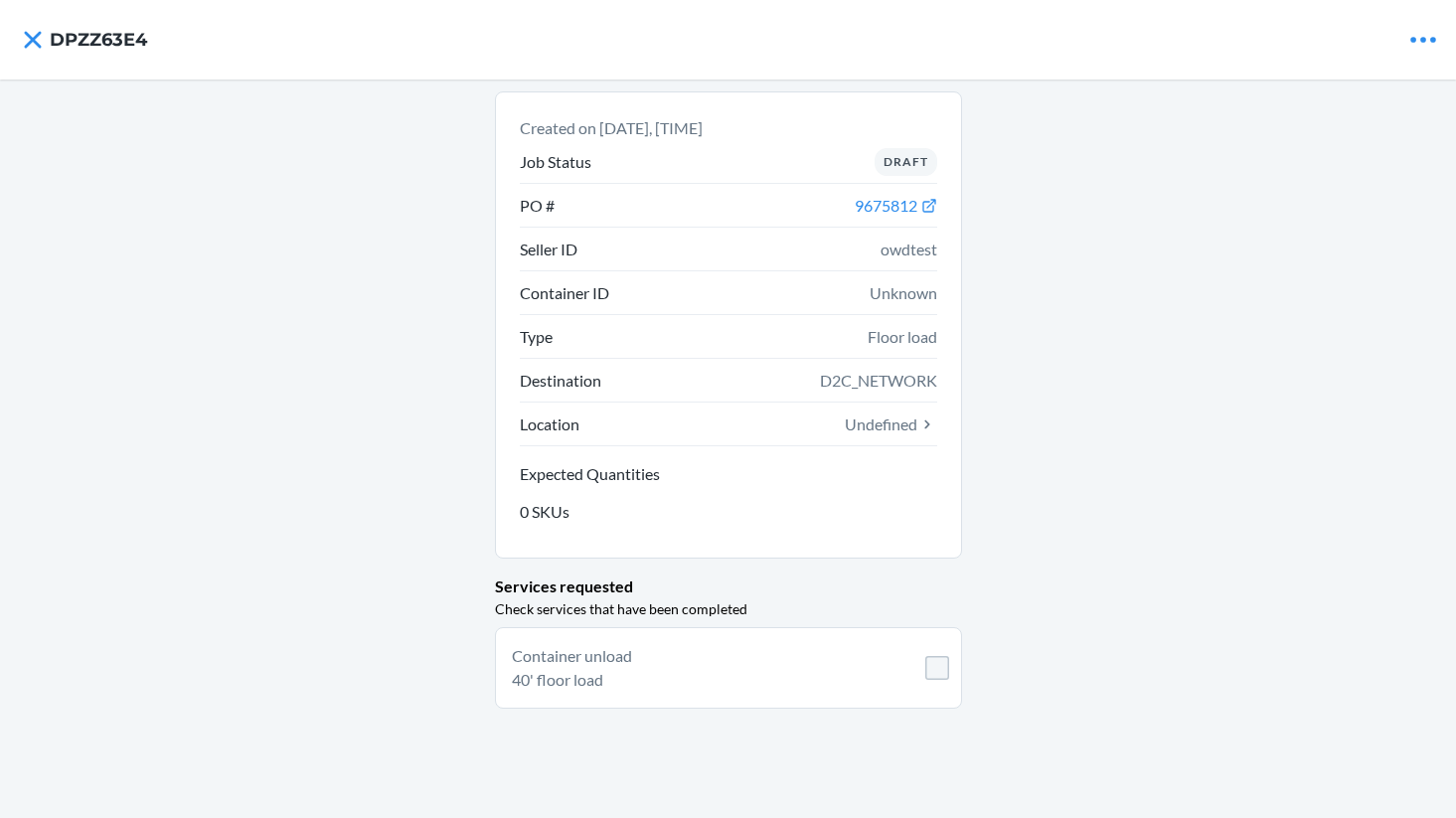 click on "Container unload" at bounding box center [685, 656] 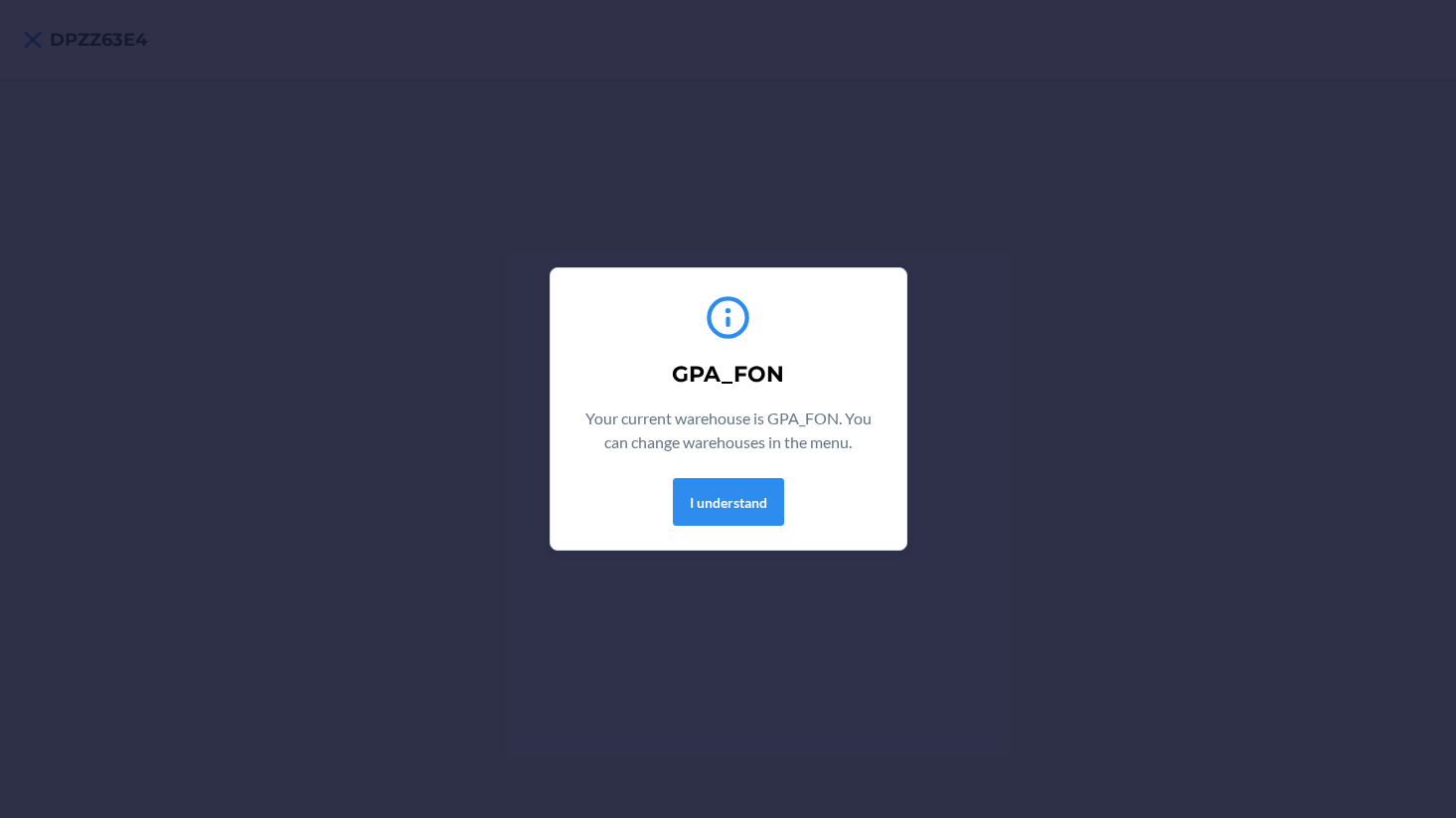 scroll, scrollTop: 0, scrollLeft: 0, axis: both 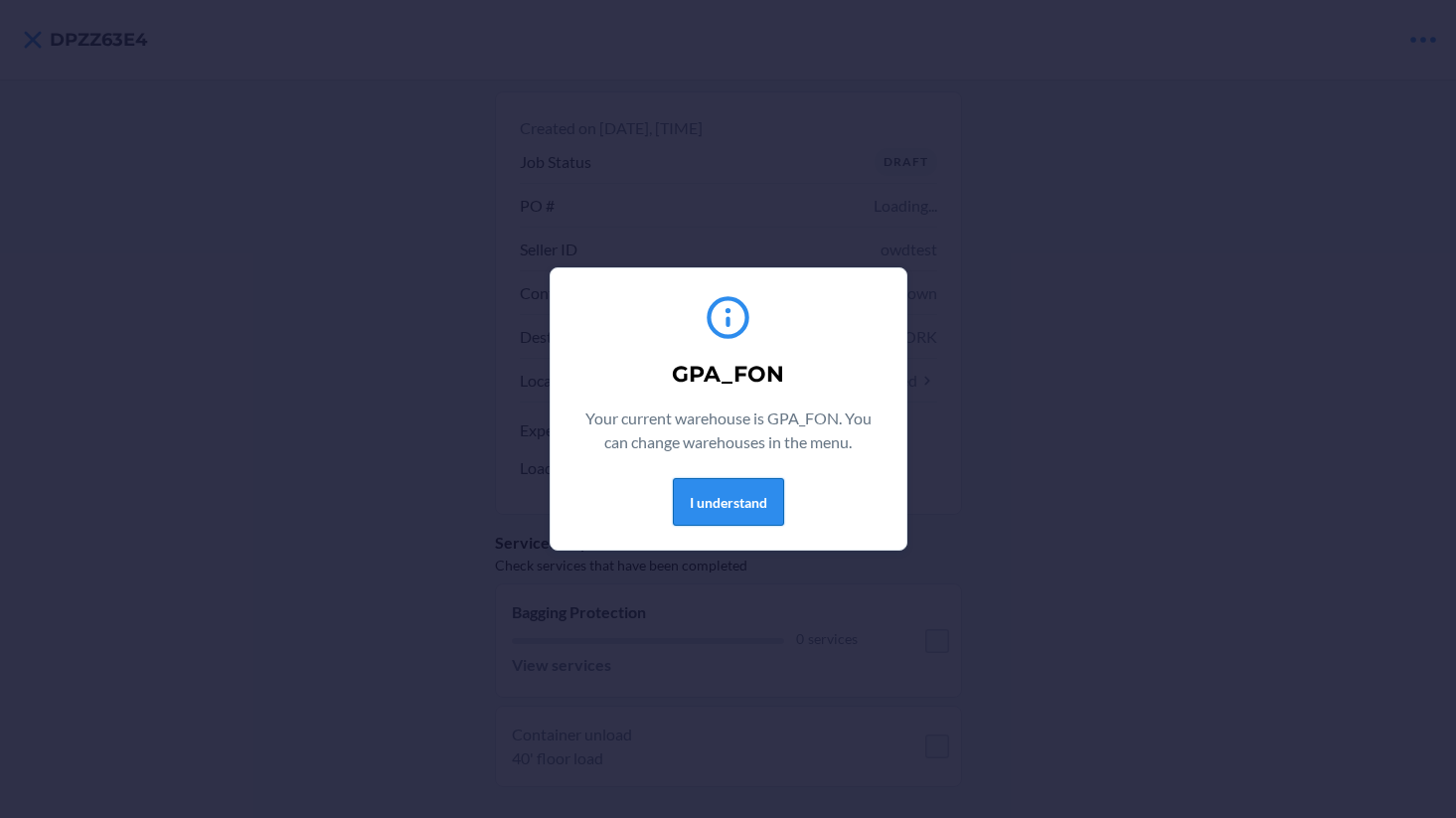 click on "I understand" at bounding box center (728, 502) 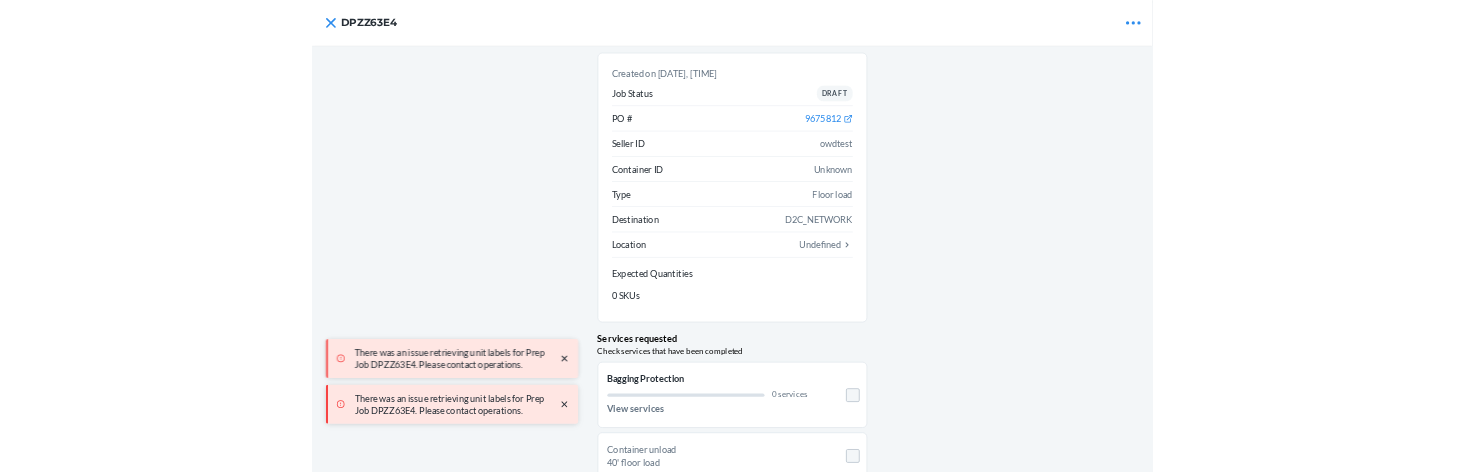 scroll, scrollTop: 33, scrollLeft: 0, axis: vertical 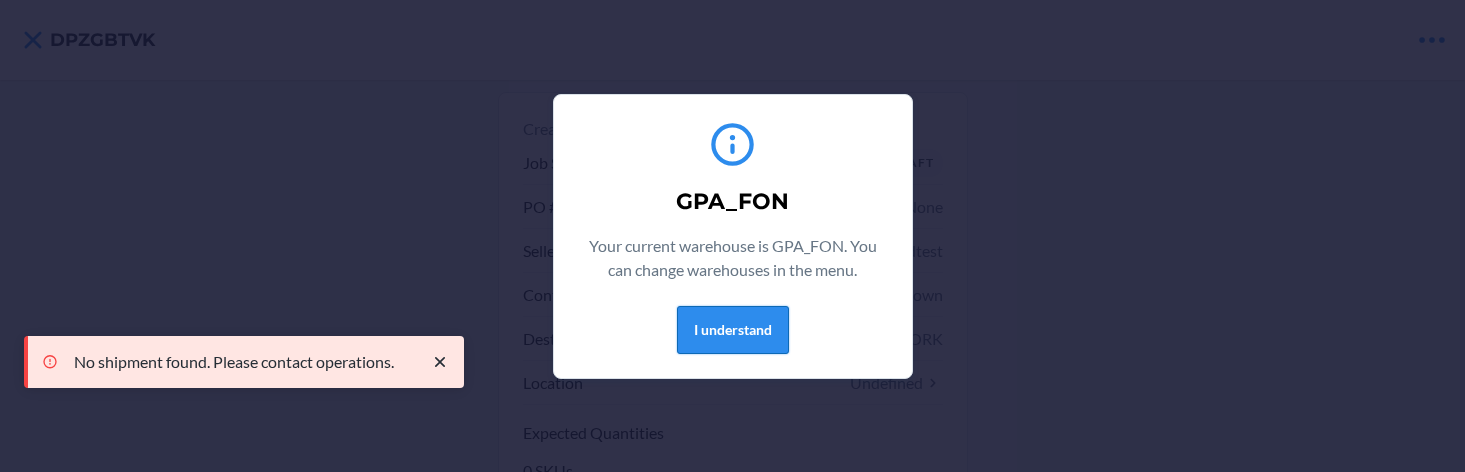 click on "I understand" at bounding box center [733, 330] 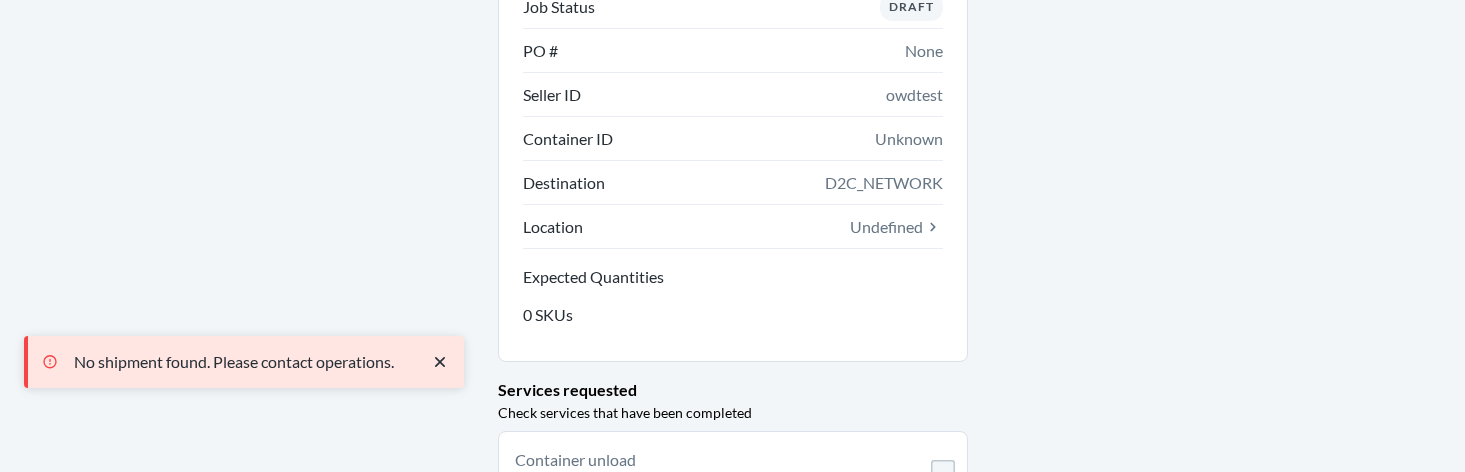 scroll, scrollTop: 217, scrollLeft: 0, axis: vertical 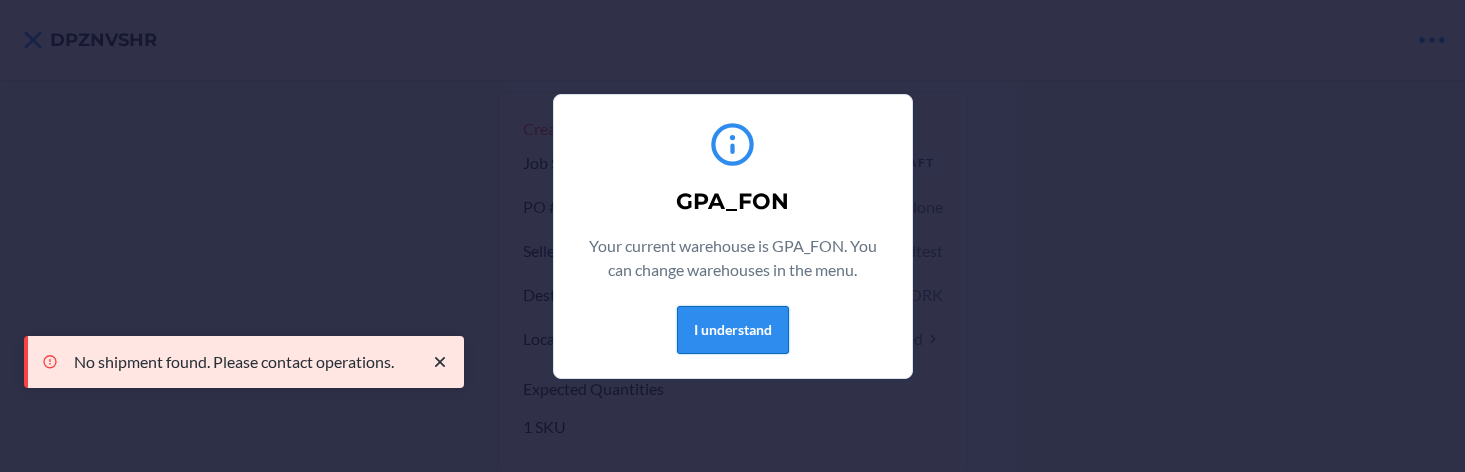 click on "I understand" at bounding box center (733, 330) 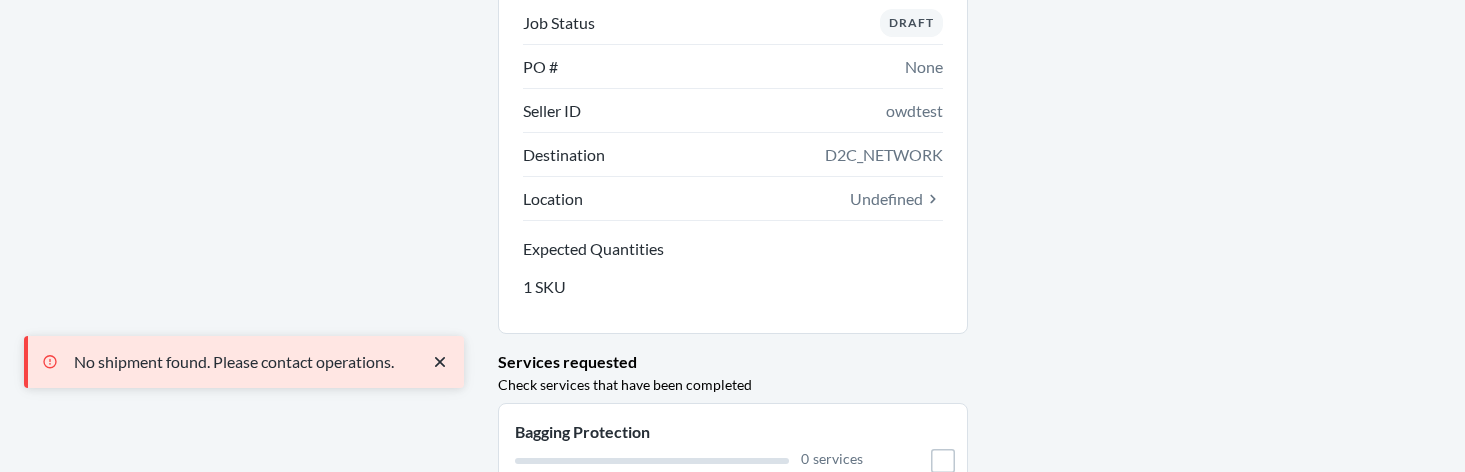 scroll, scrollTop: 328, scrollLeft: 0, axis: vertical 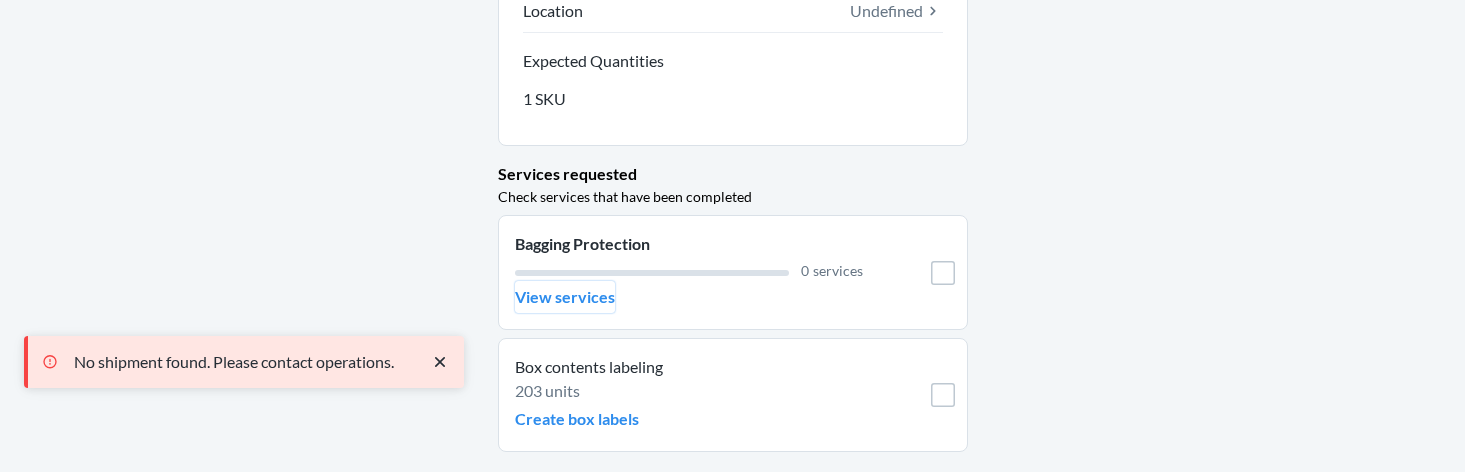 click on "View services" at bounding box center [565, 297] 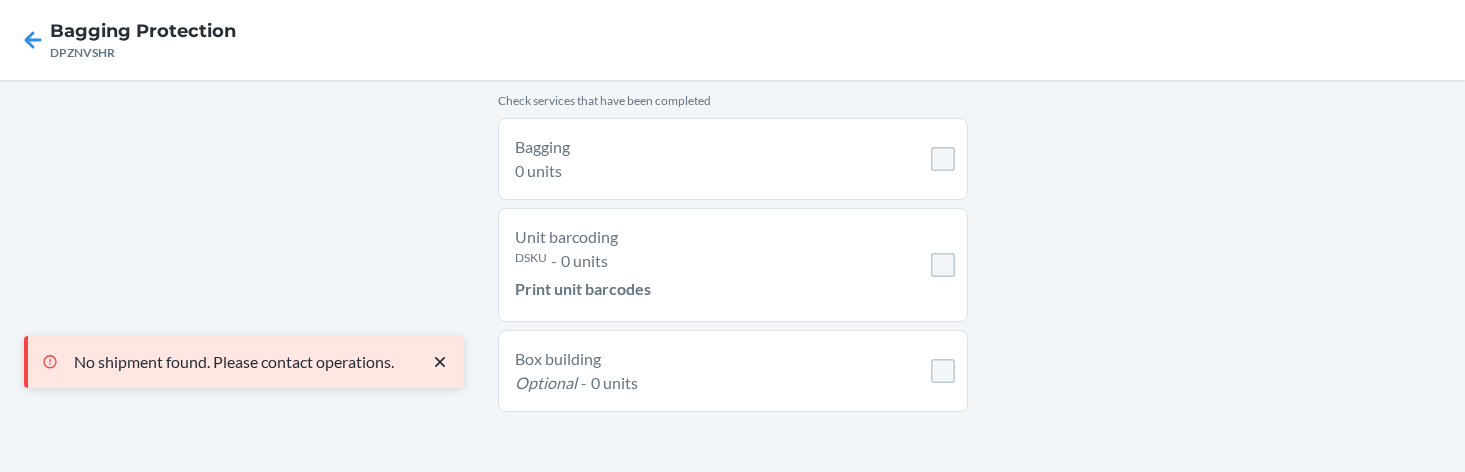 scroll, scrollTop: 0, scrollLeft: 0, axis: both 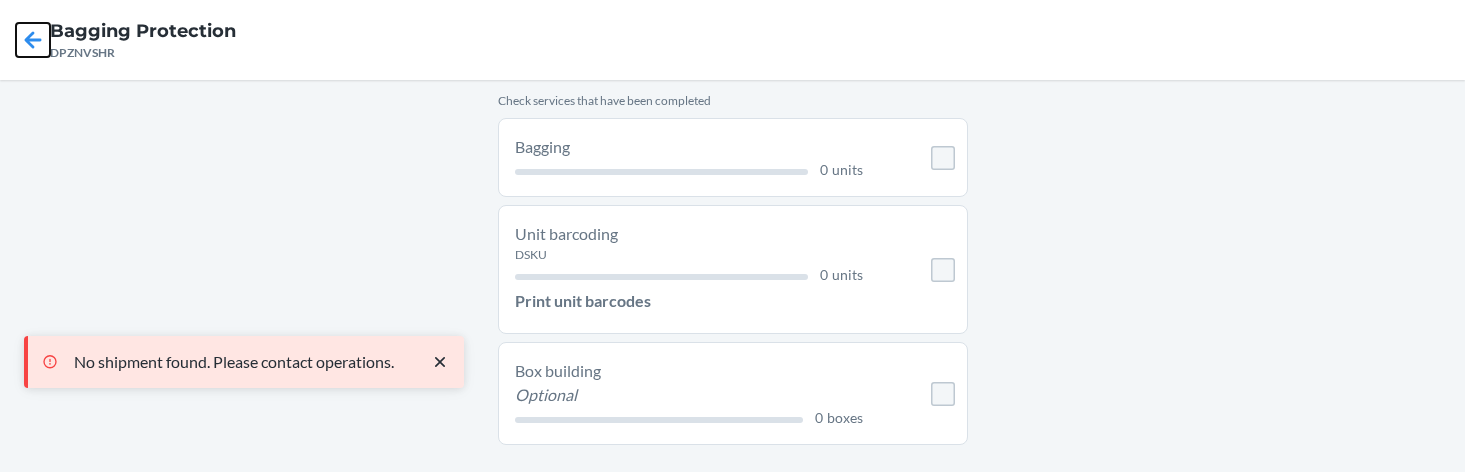 click 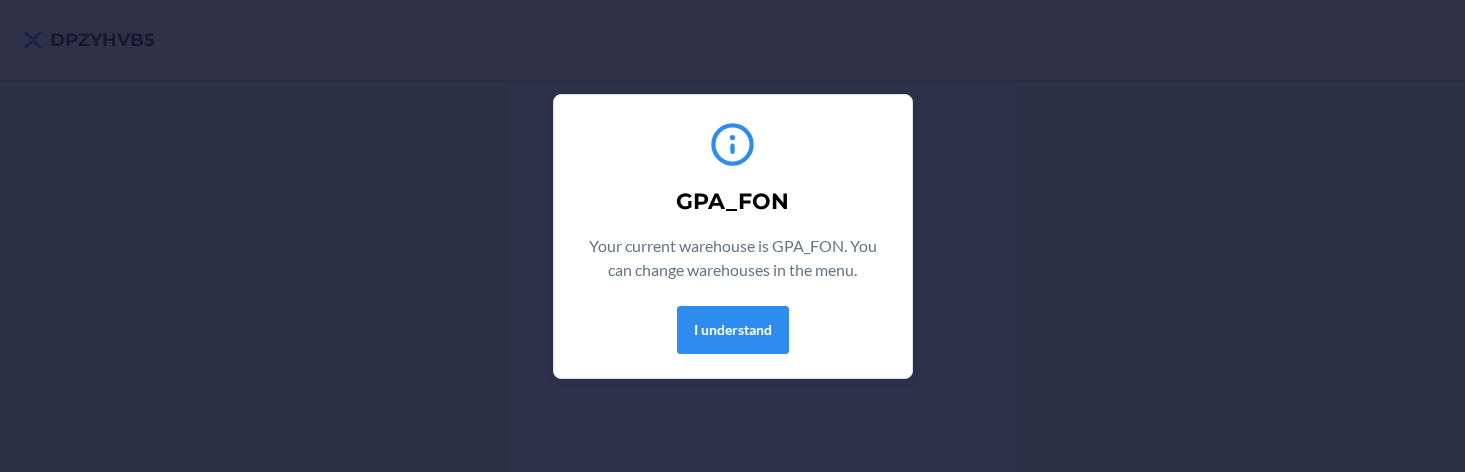 scroll, scrollTop: 0, scrollLeft: 0, axis: both 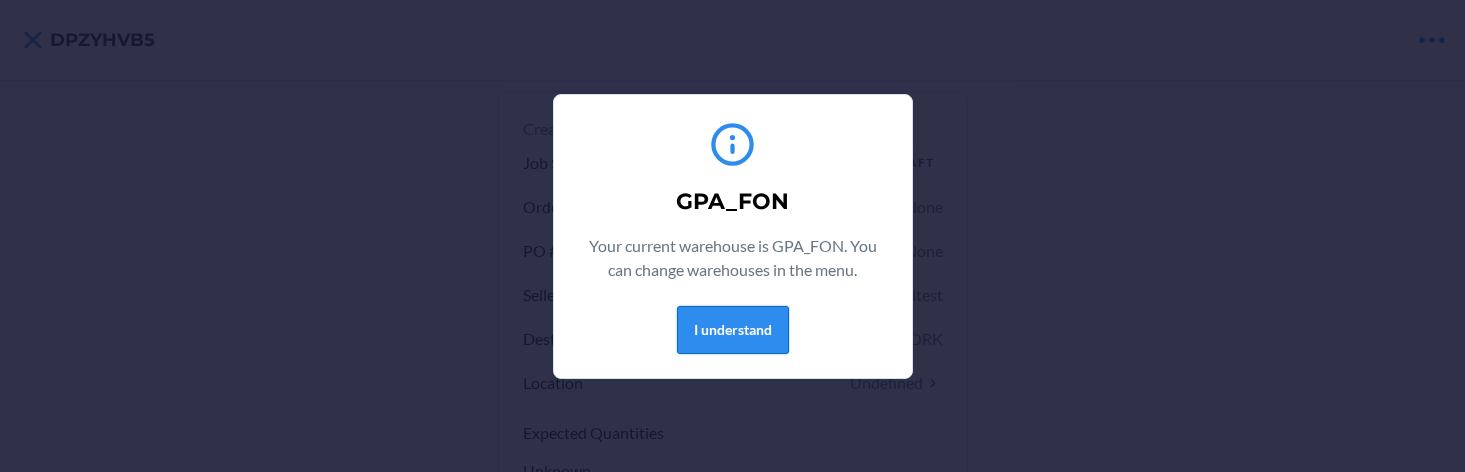 click on "I understand" at bounding box center (733, 330) 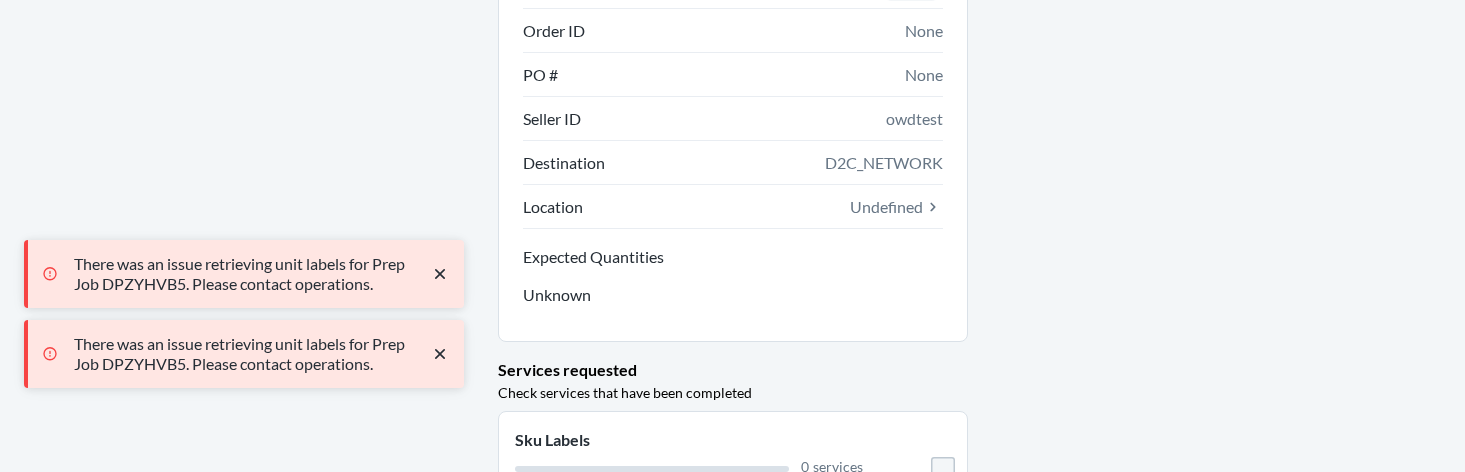 scroll, scrollTop: 250, scrollLeft: 0, axis: vertical 